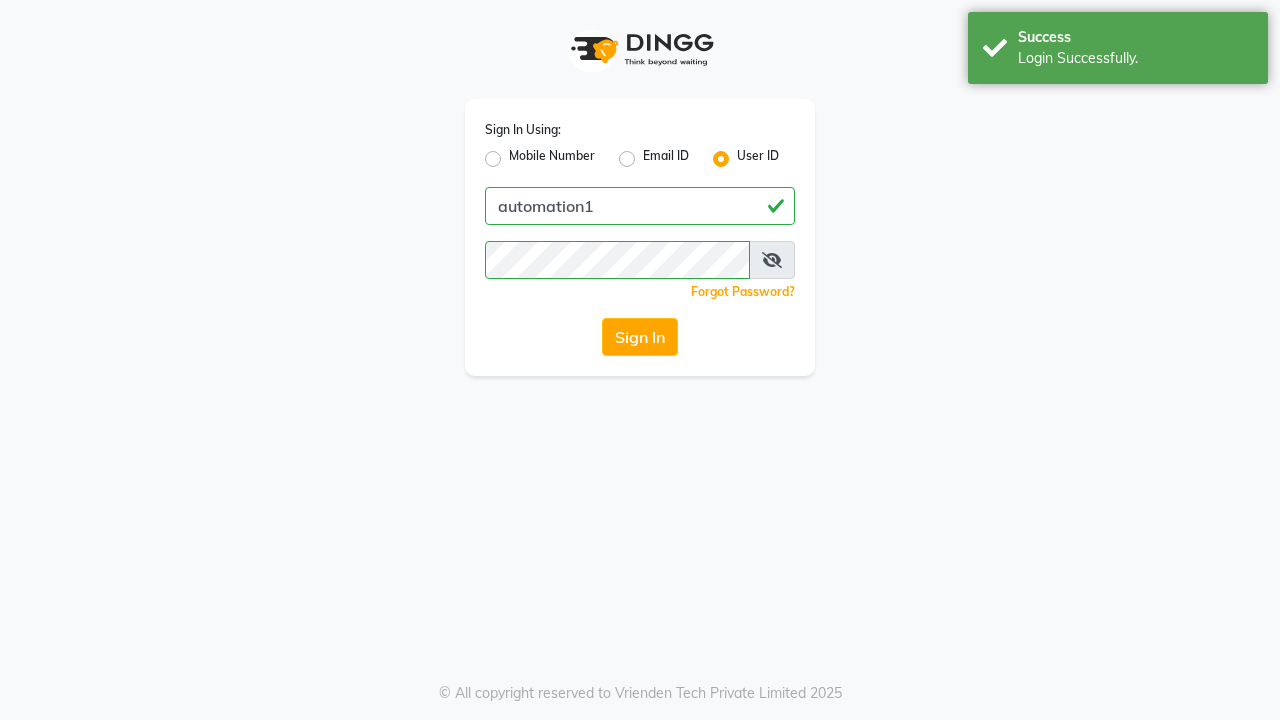 scroll, scrollTop: 0, scrollLeft: 0, axis: both 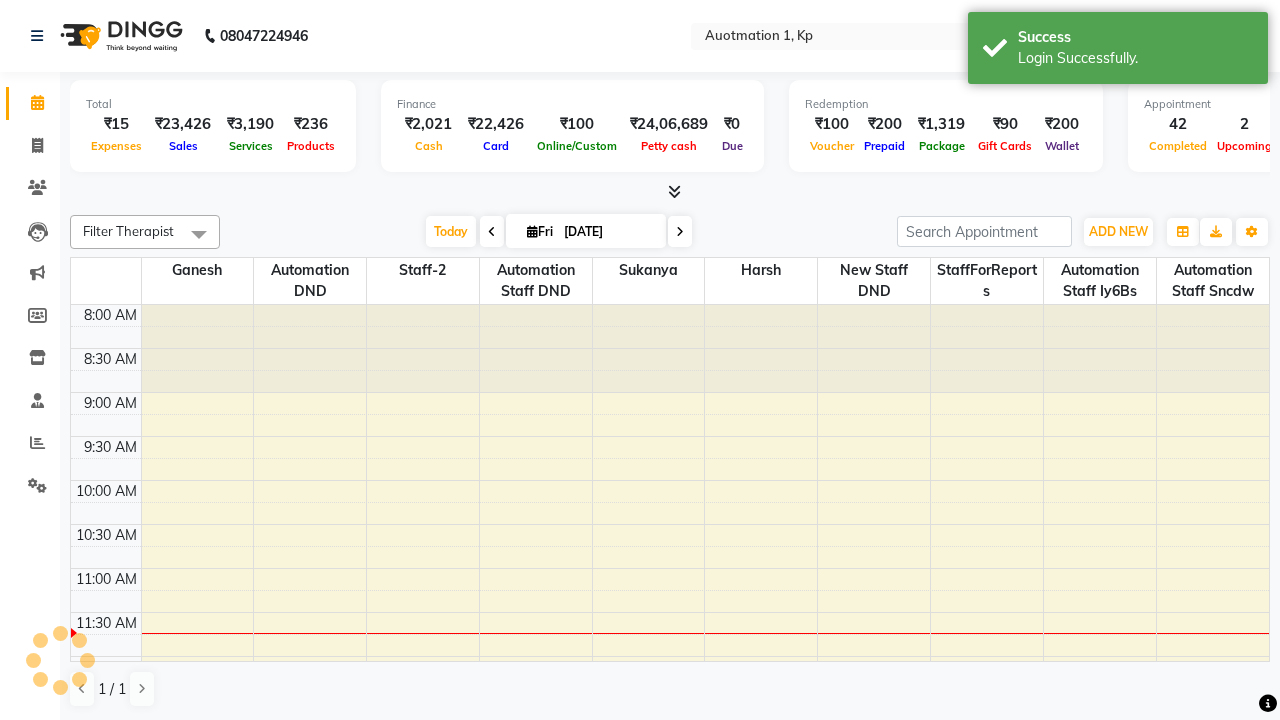 select on "en" 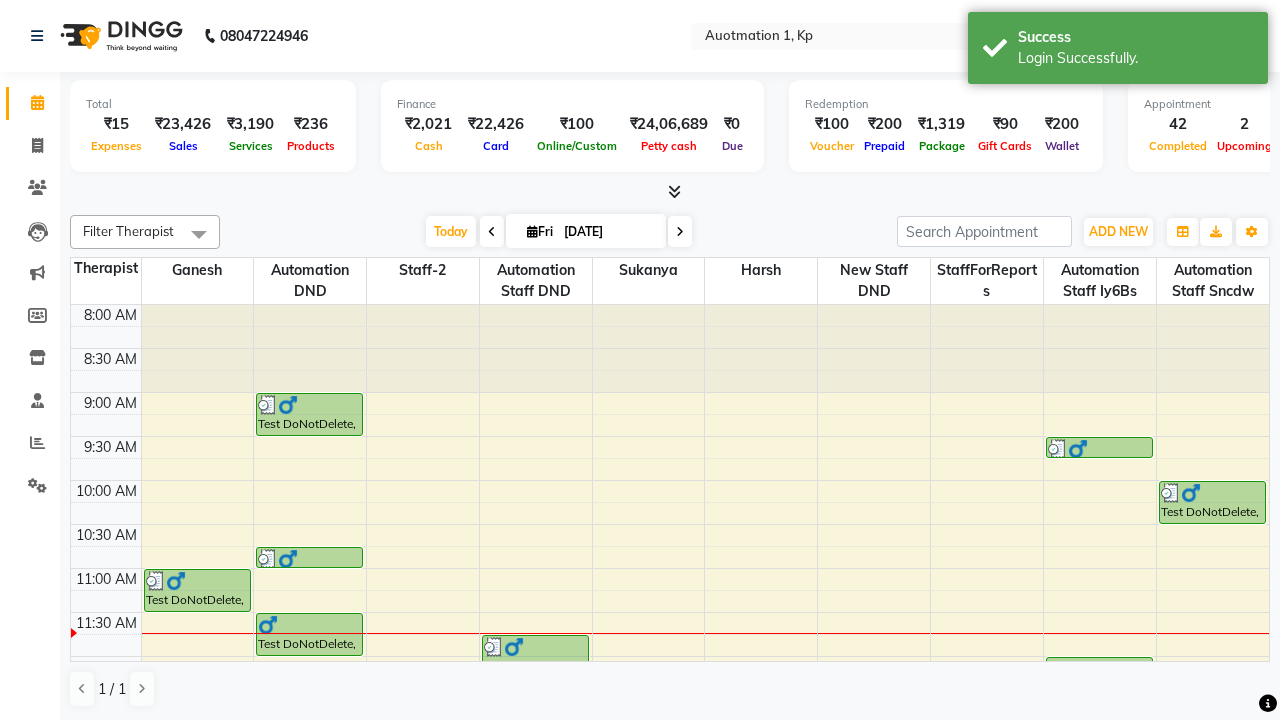 scroll, scrollTop: 0, scrollLeft: 0, axis: both 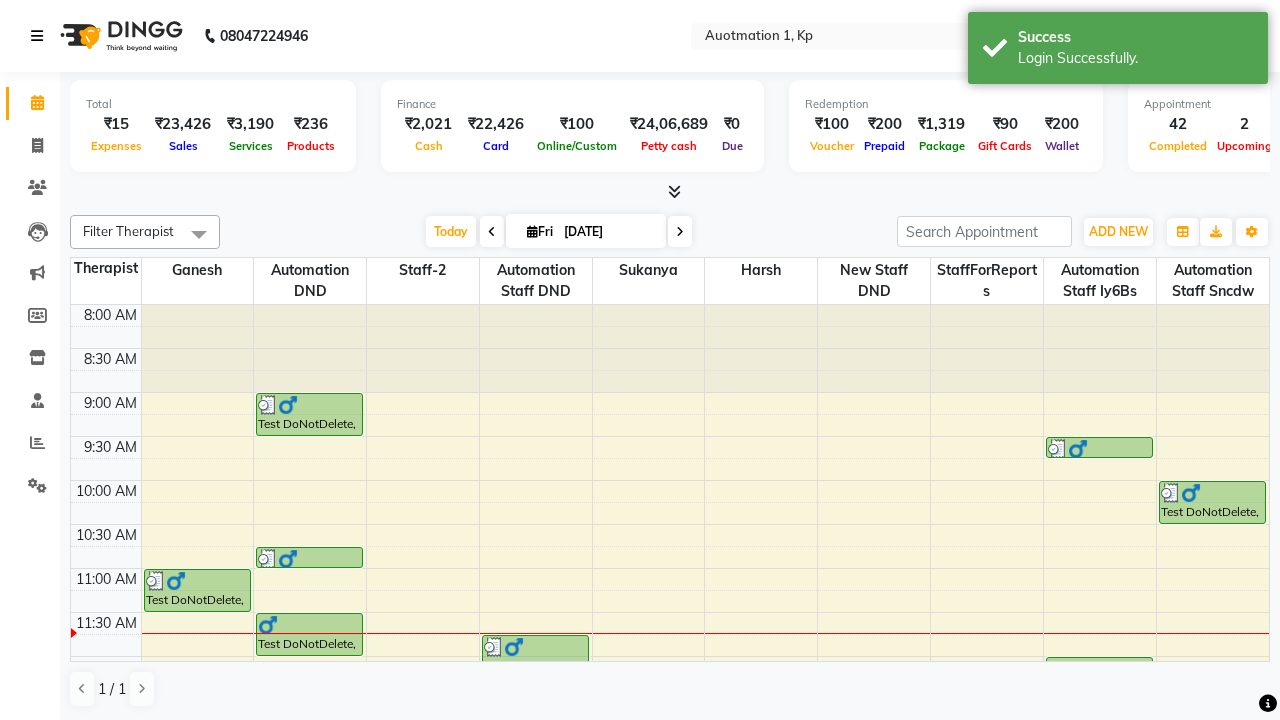 click at bounding box center [37, 36] 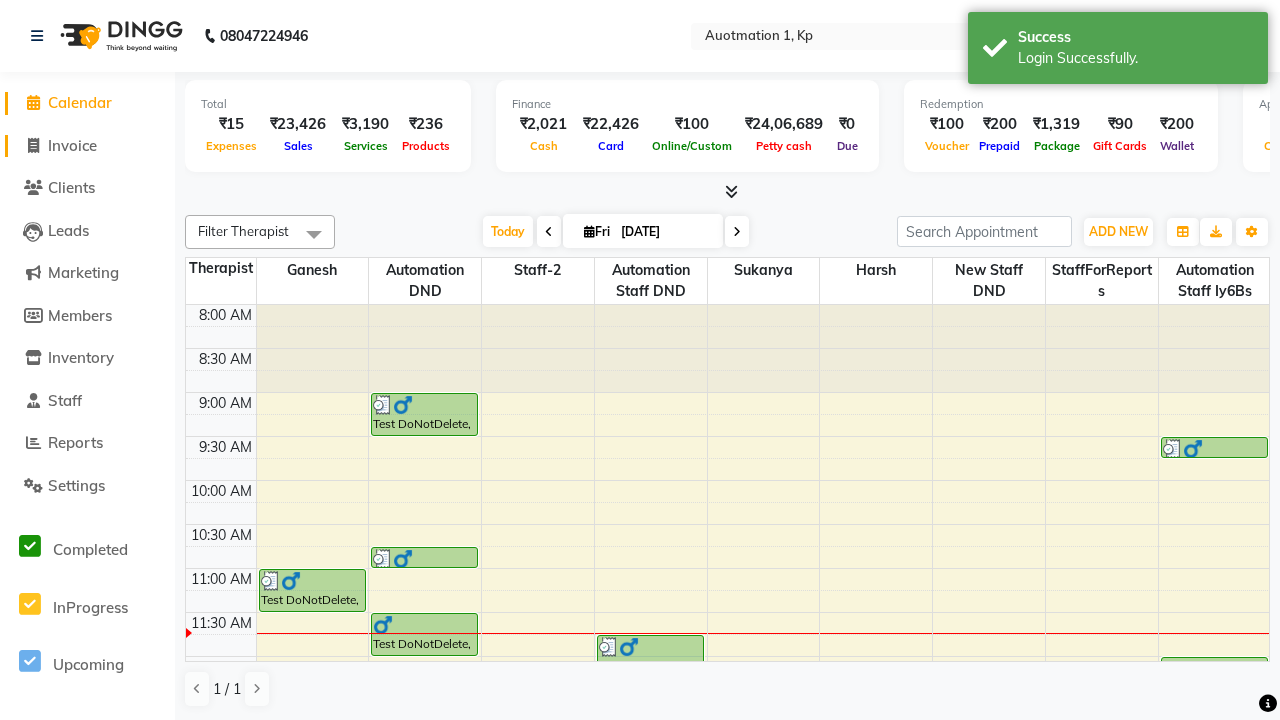 click on "Invoice" 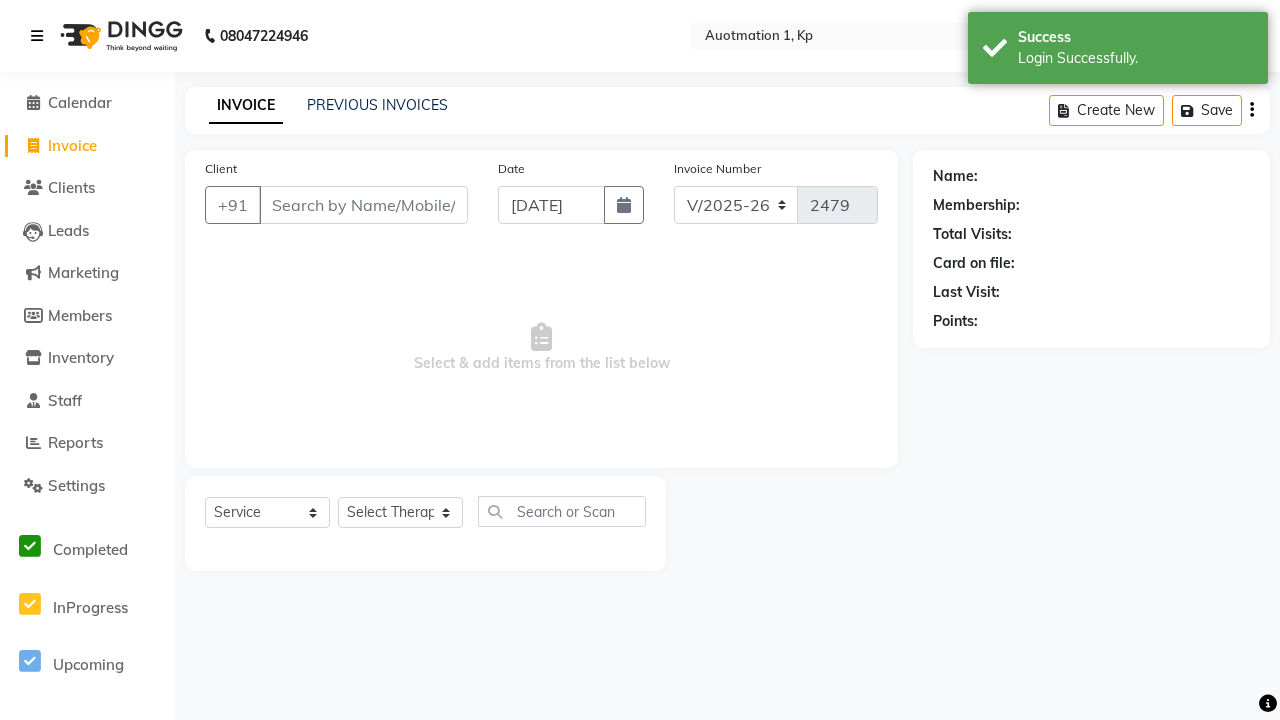 click at bounding box center [37, 36] 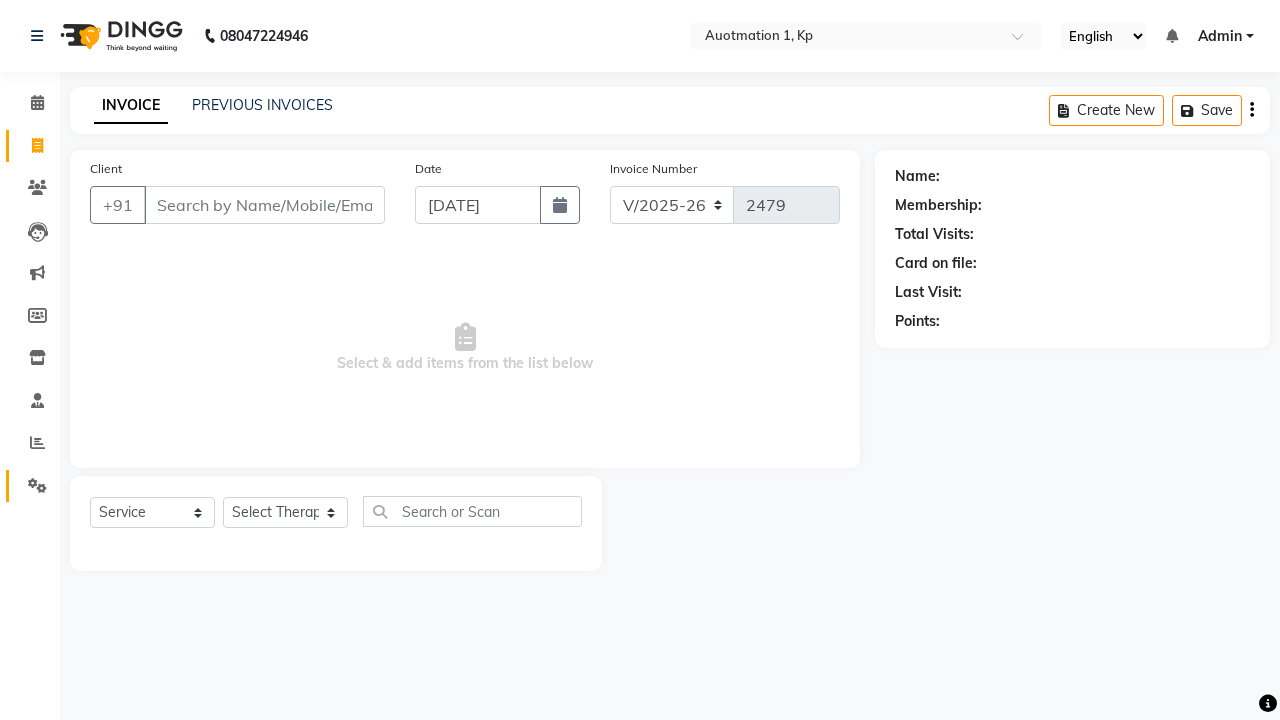 click 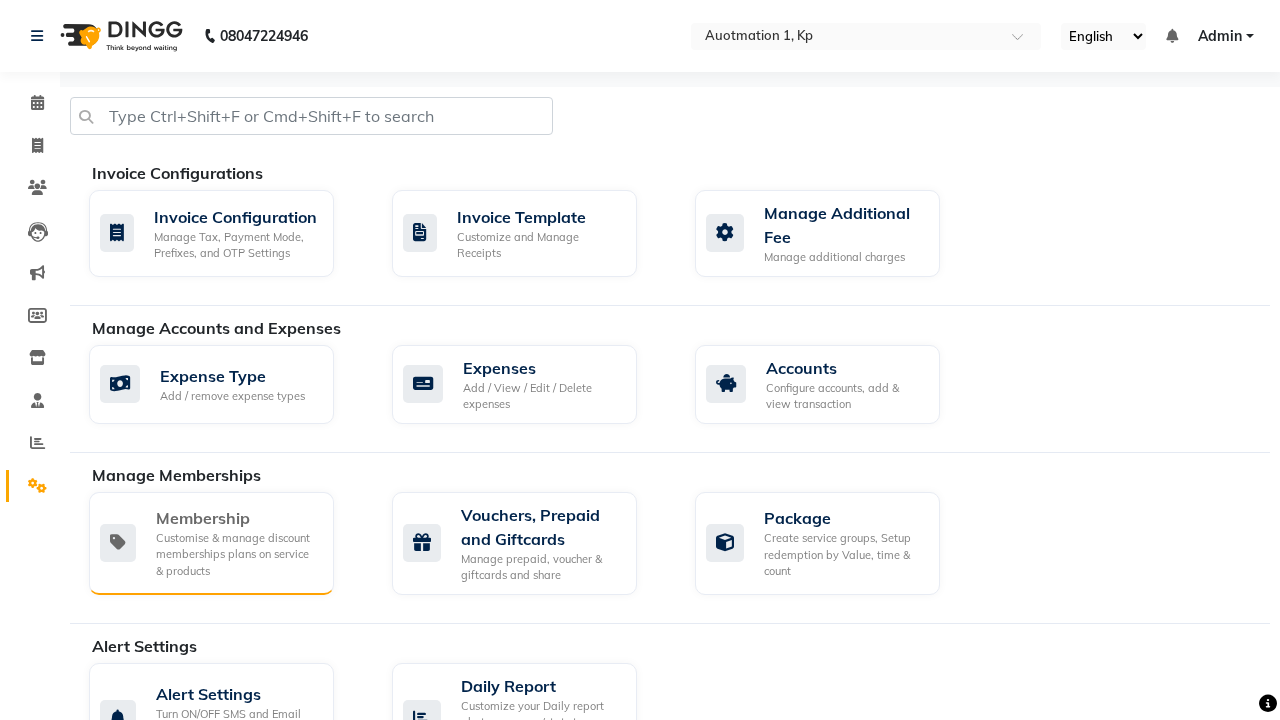 click on "Membership" 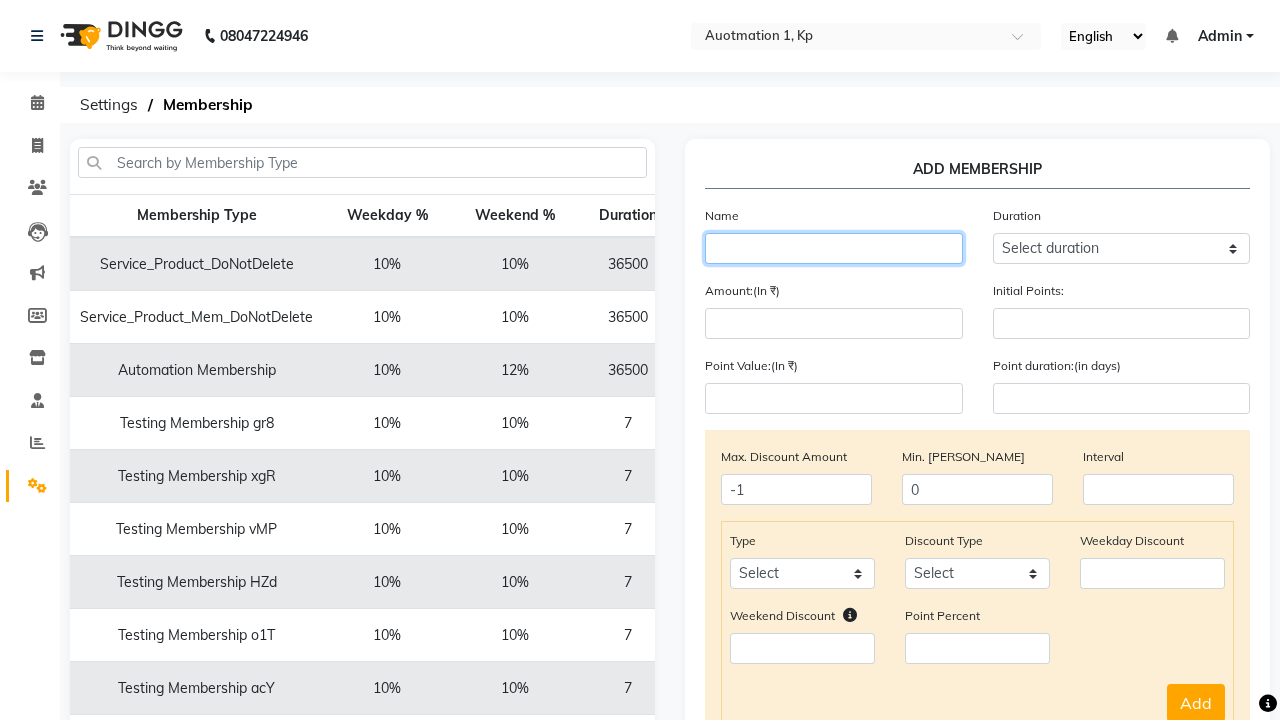 type on "Testing Membership kDL" 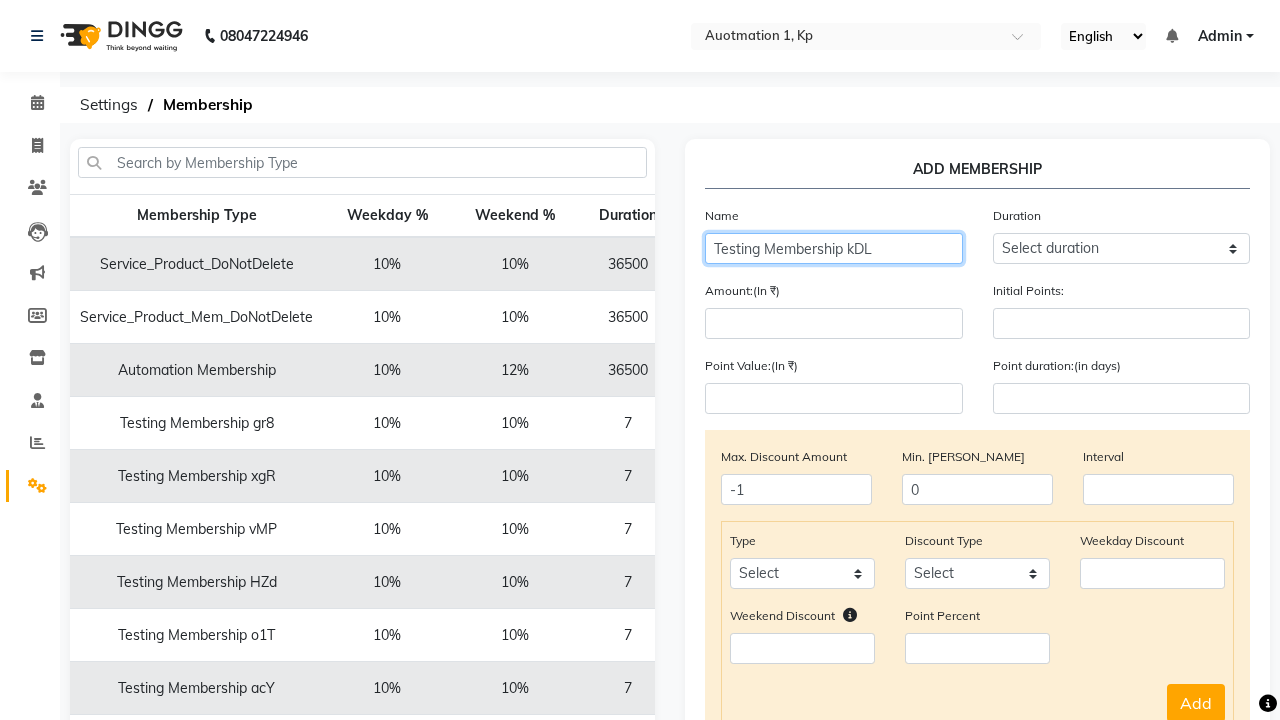 select on "1: 7" 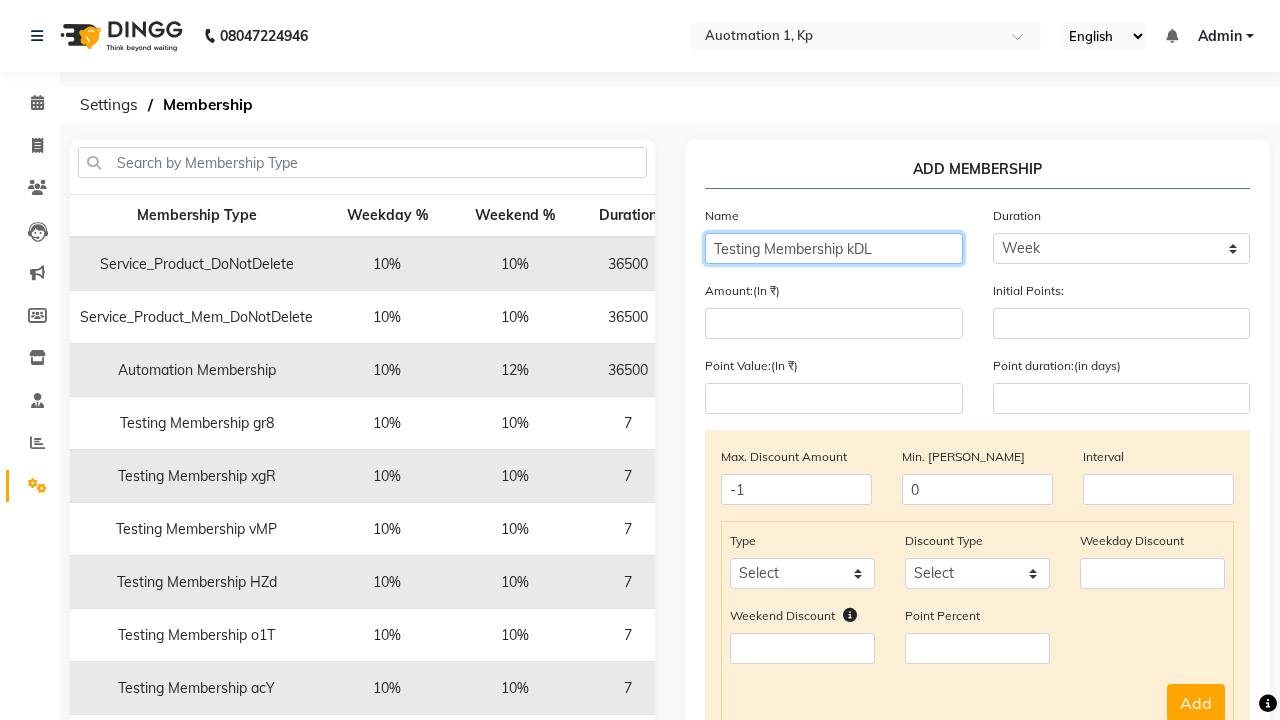 type on "7" 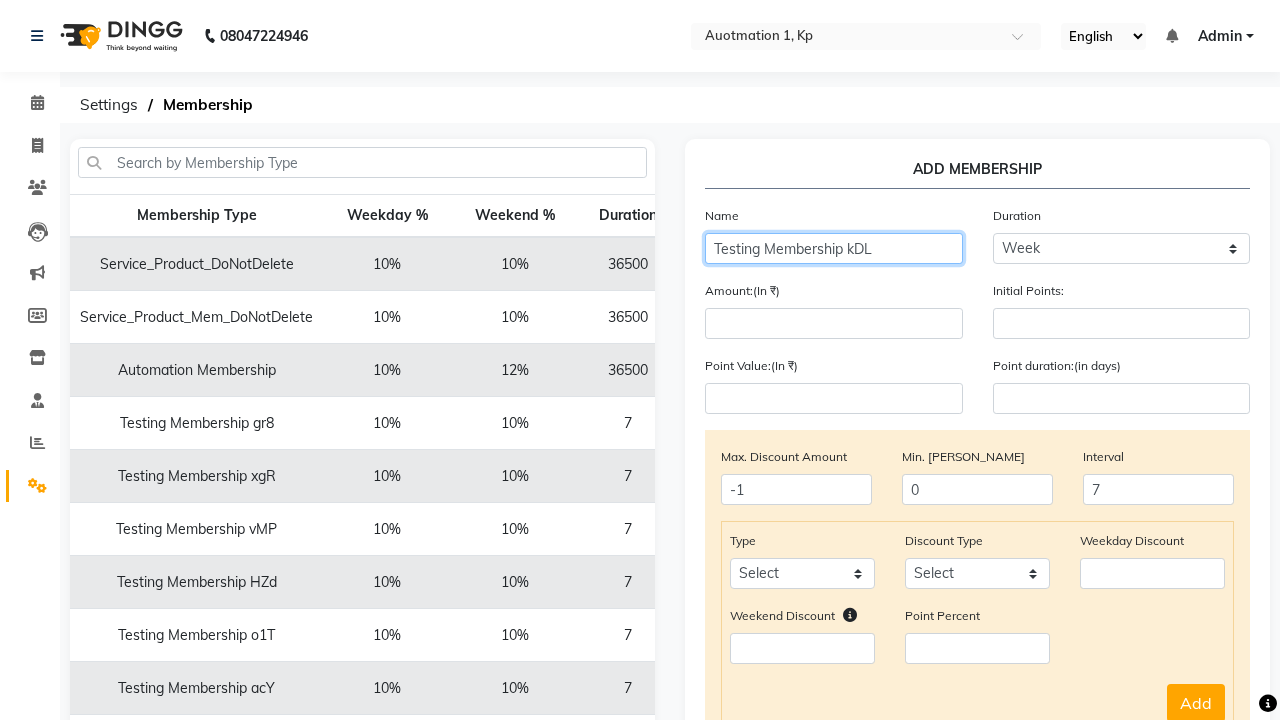 type on "Testing Membership kDL" 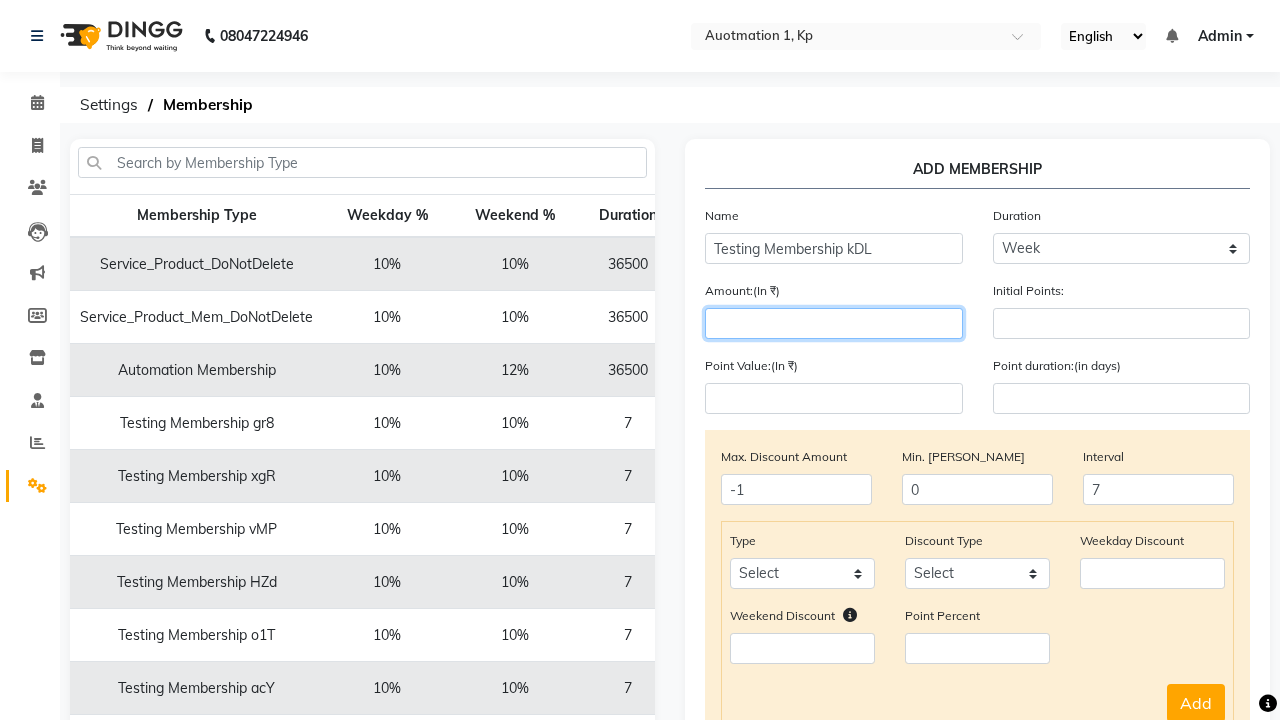 type on "1000" 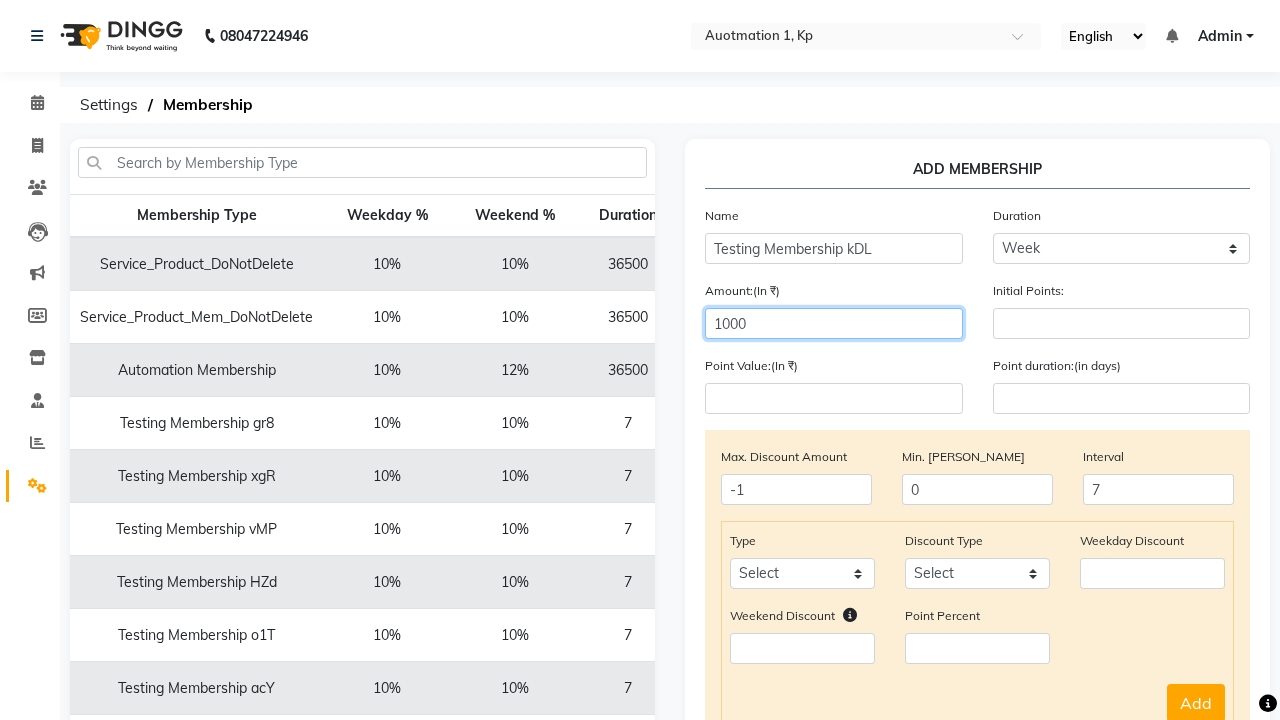 select on "service" 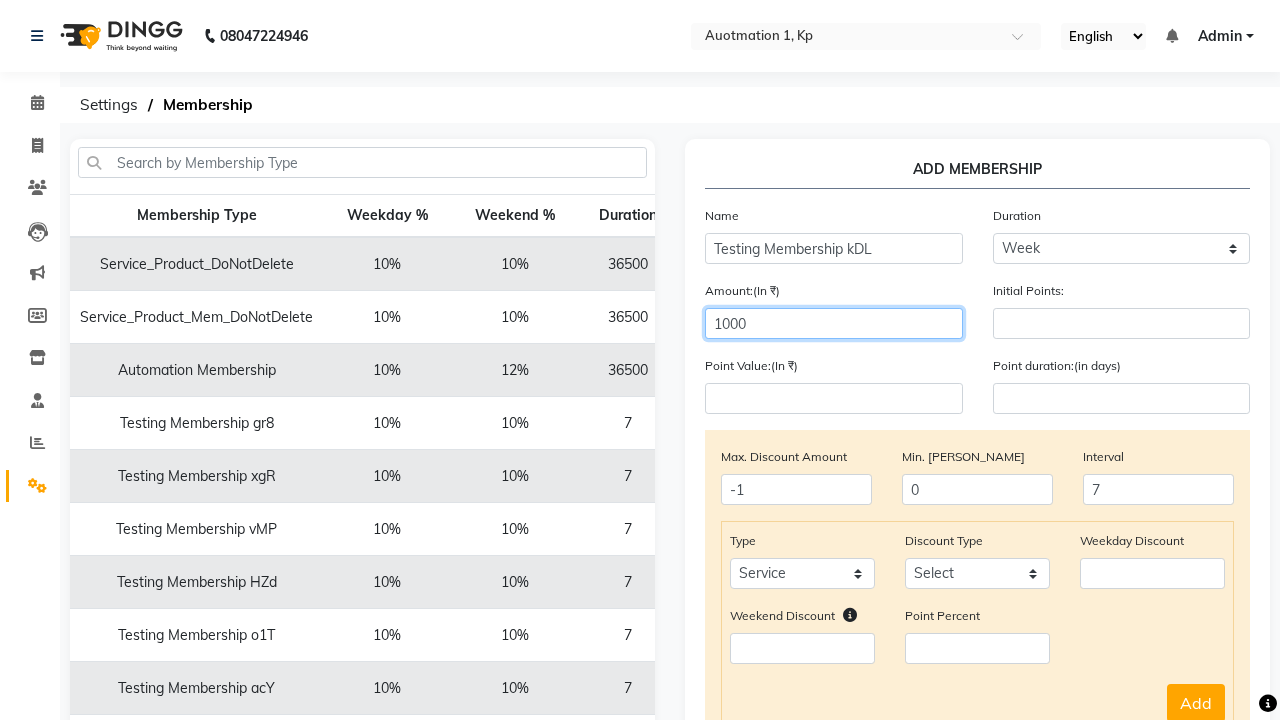 select on "Percent" 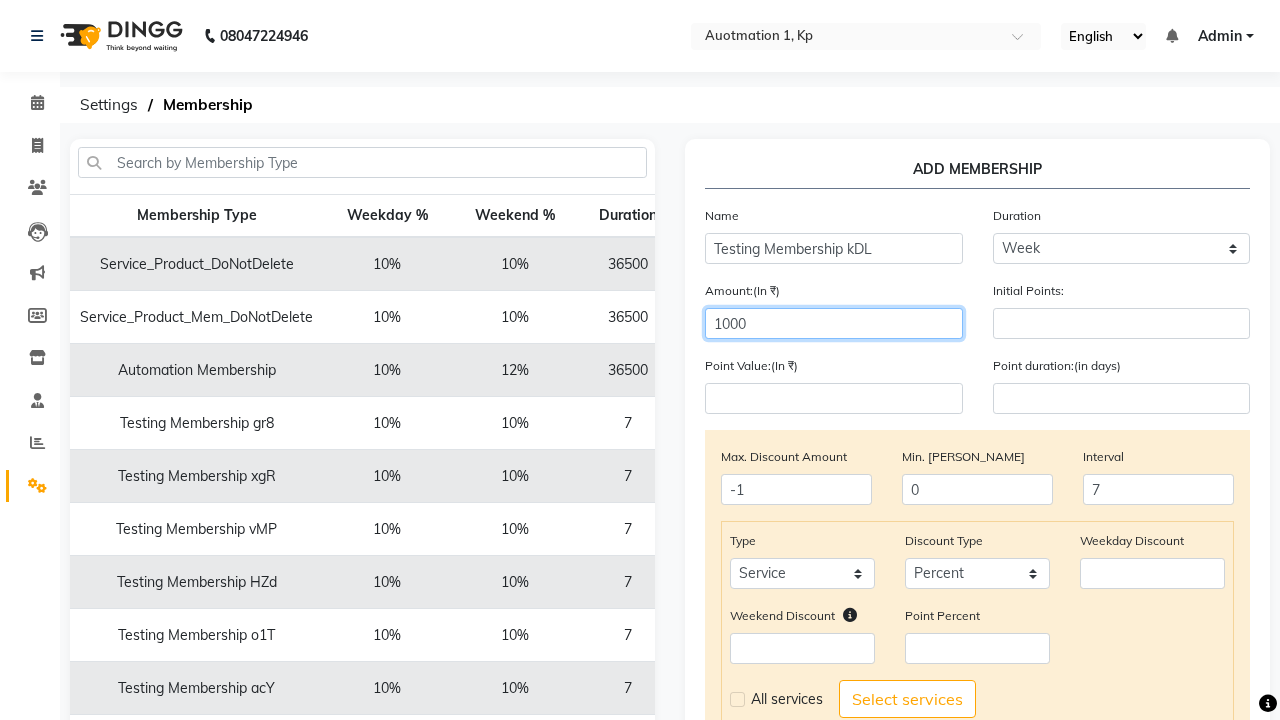 type on "1000" 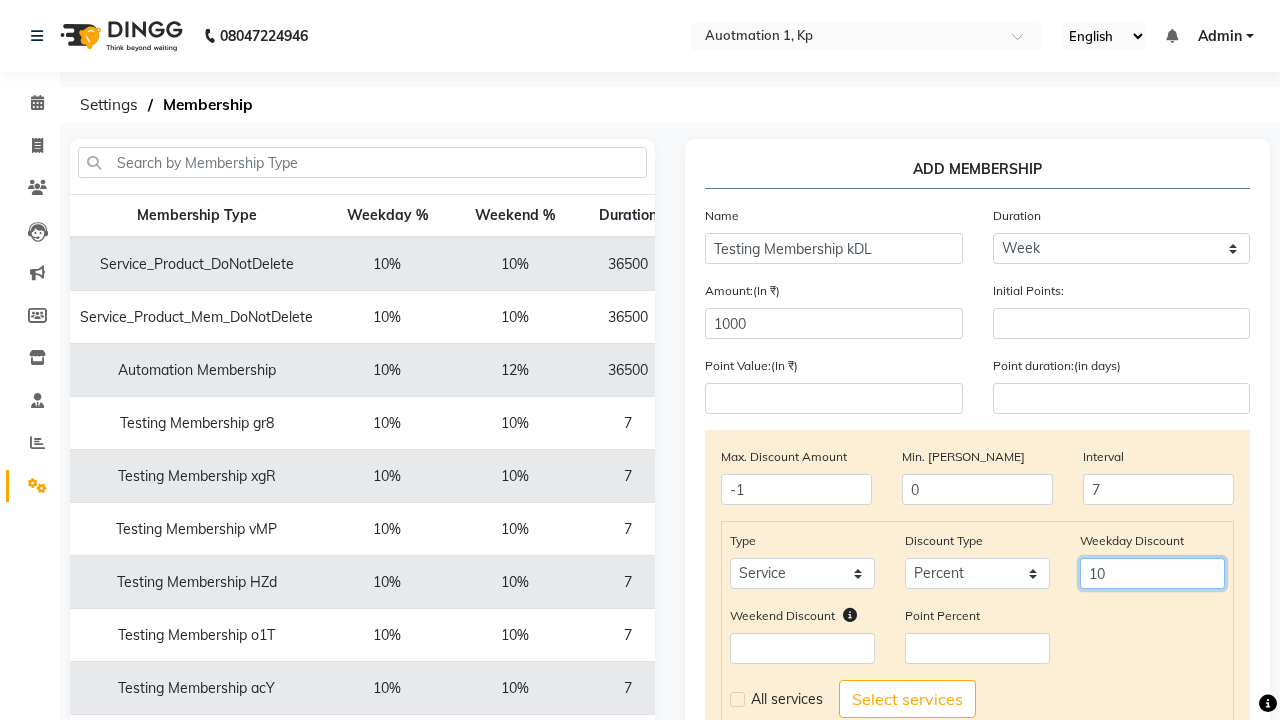type on "10" 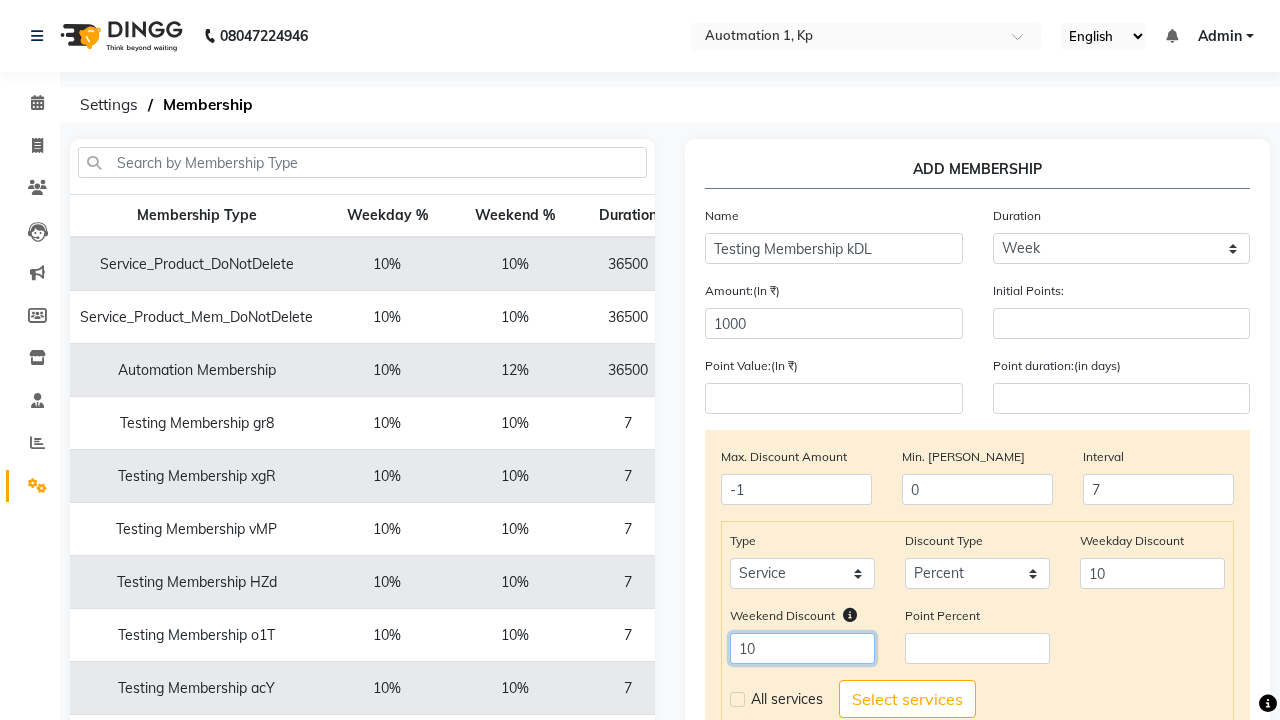 type on "10" 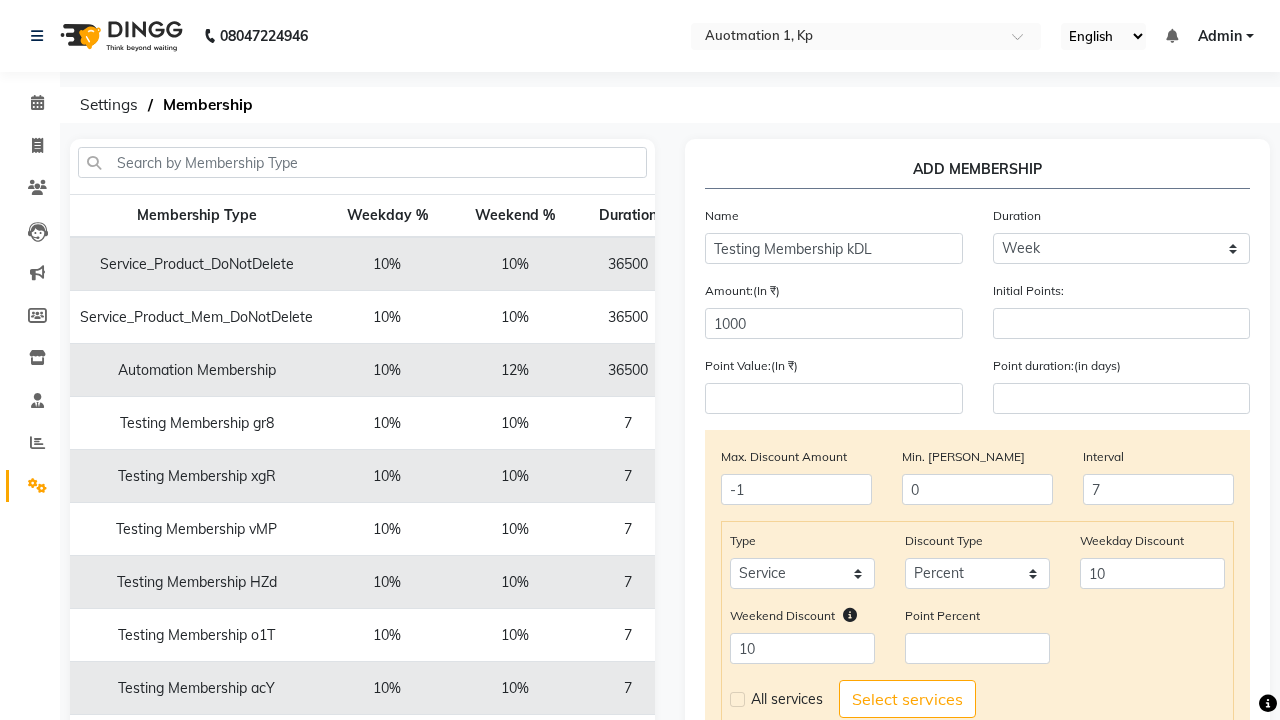 click 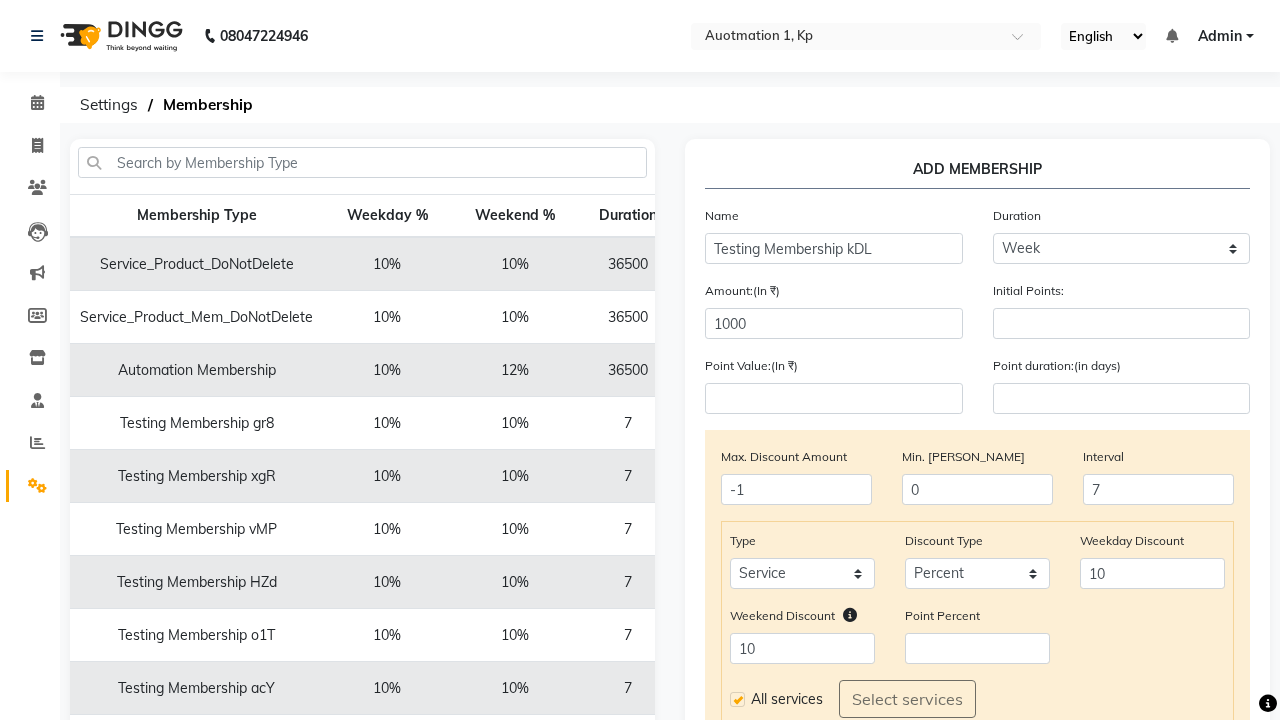 click on "Add" 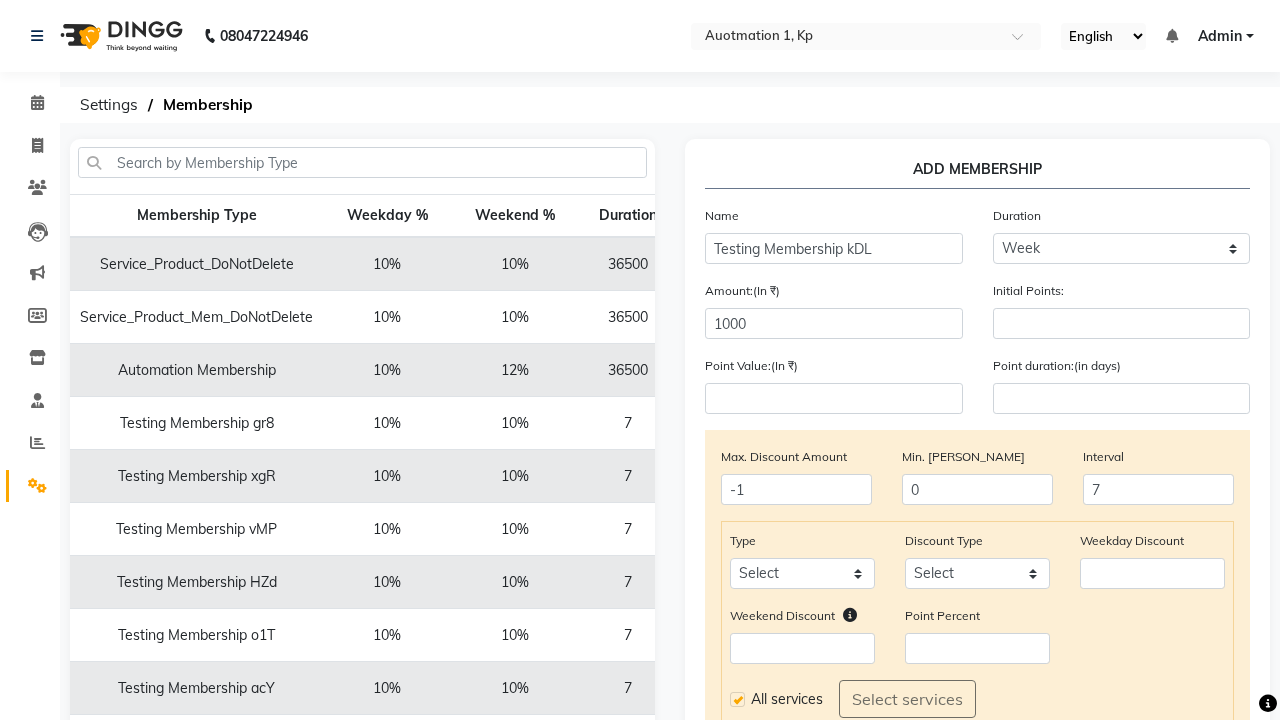 scroll, scrollTop: 334, scrollLeft: 0, axis: vertical 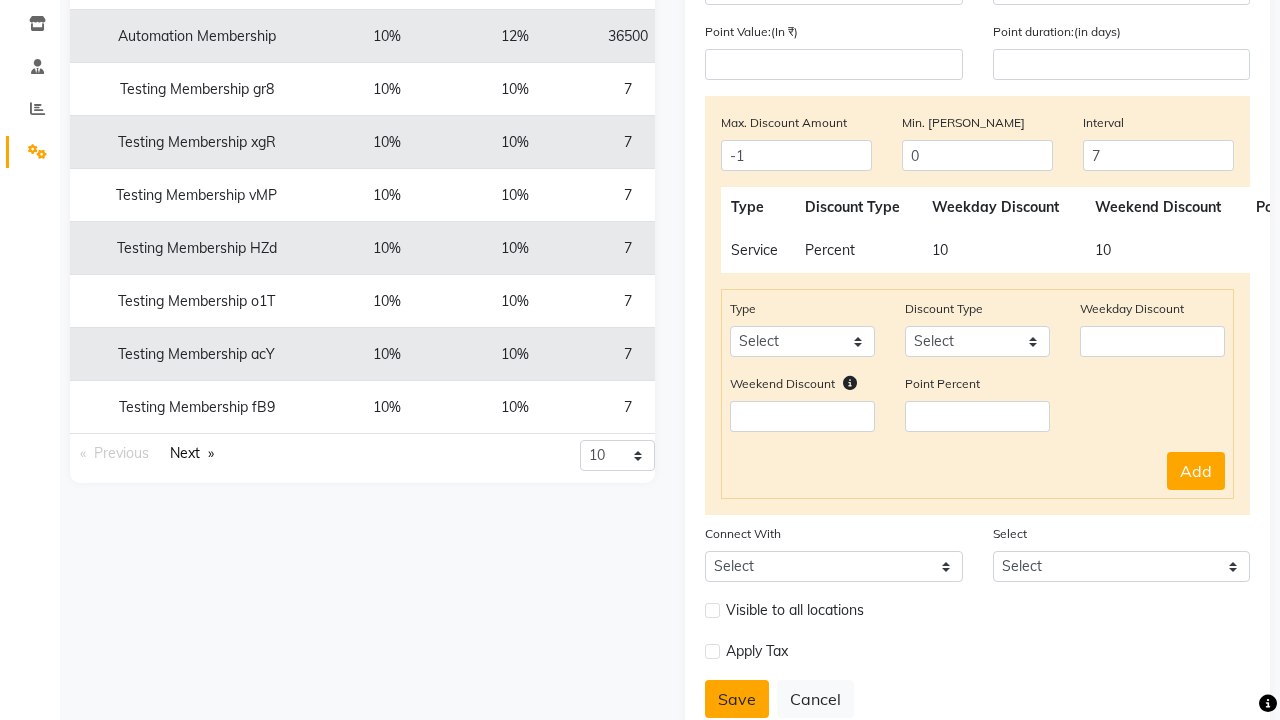 click on "Save" 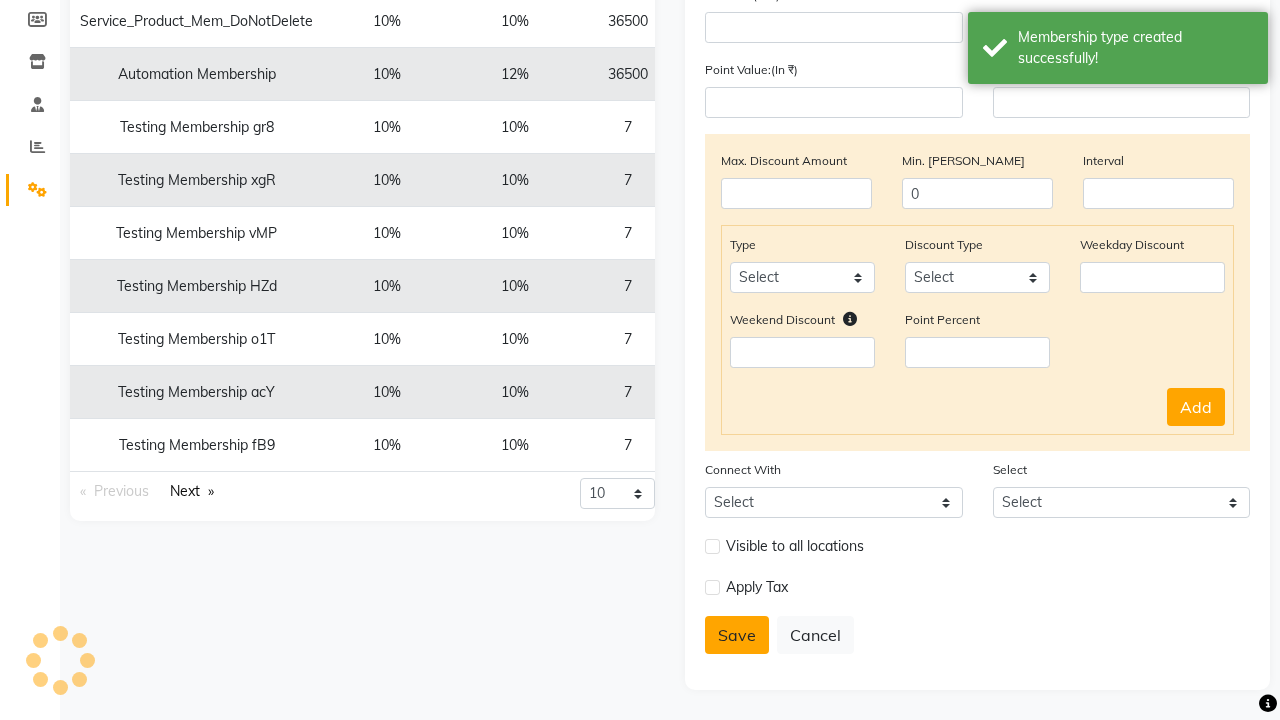 scroll, scrollTop: 296, scrollLeft: 0, axis: vertical 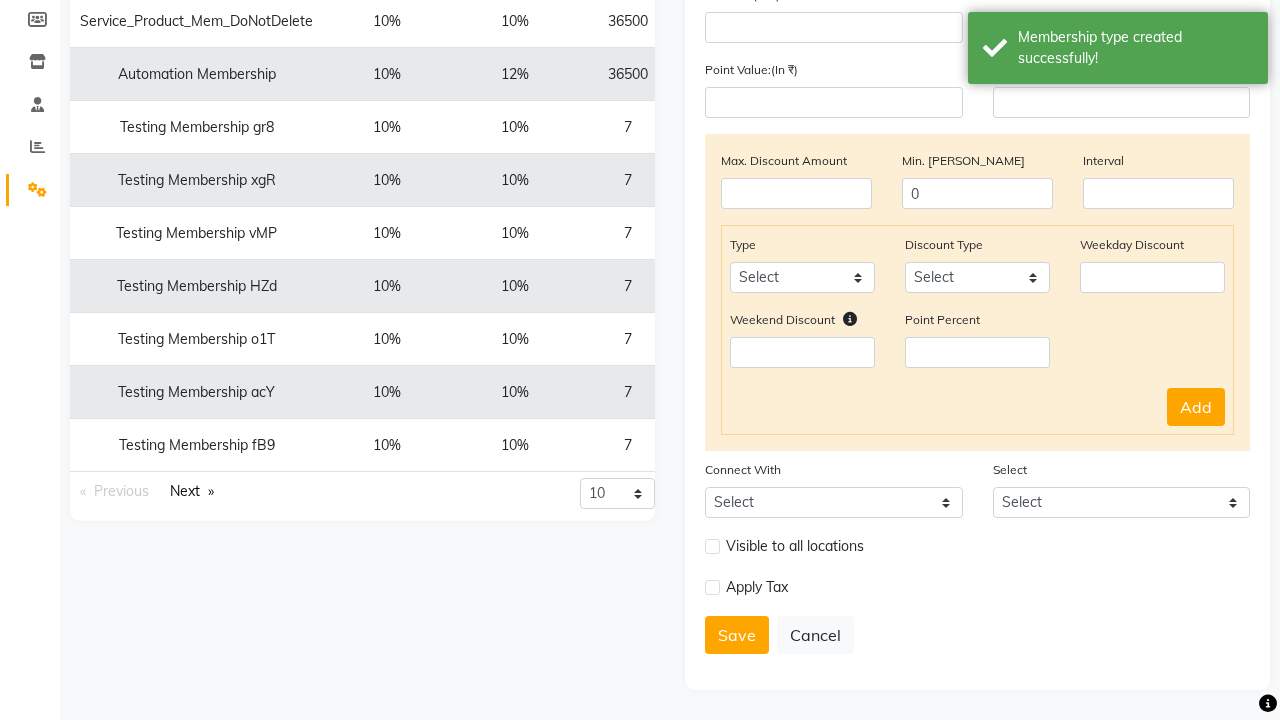 click on "Membership type created successfully!" at bounding box center [1135, 48] 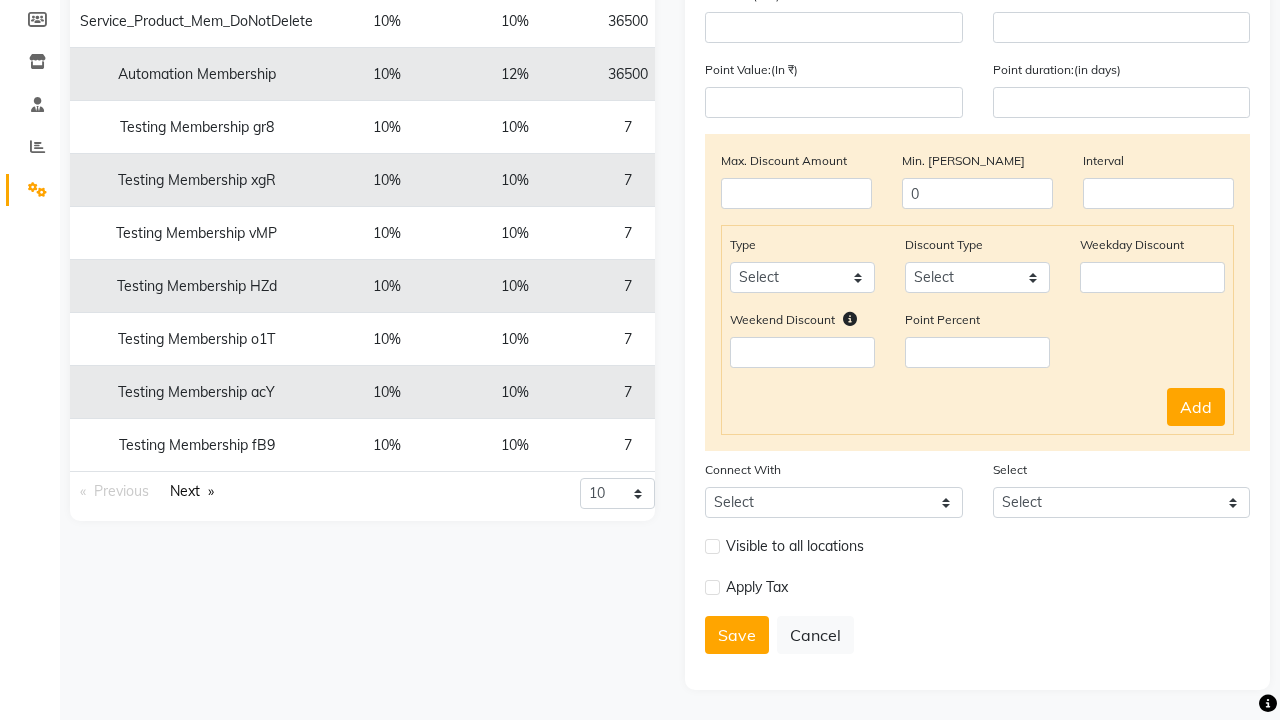 click at bounding box center [37, -260] 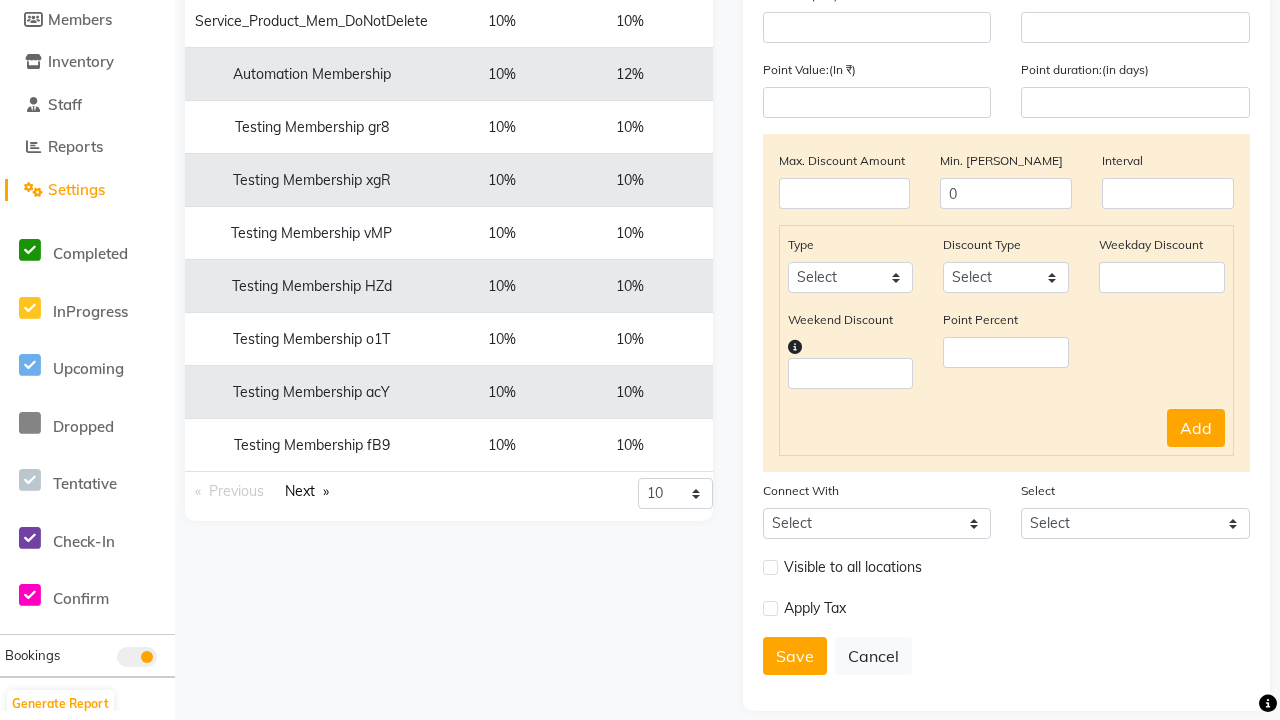 scroll, scrollTop: 0, scrollLeft: 0, axis: both 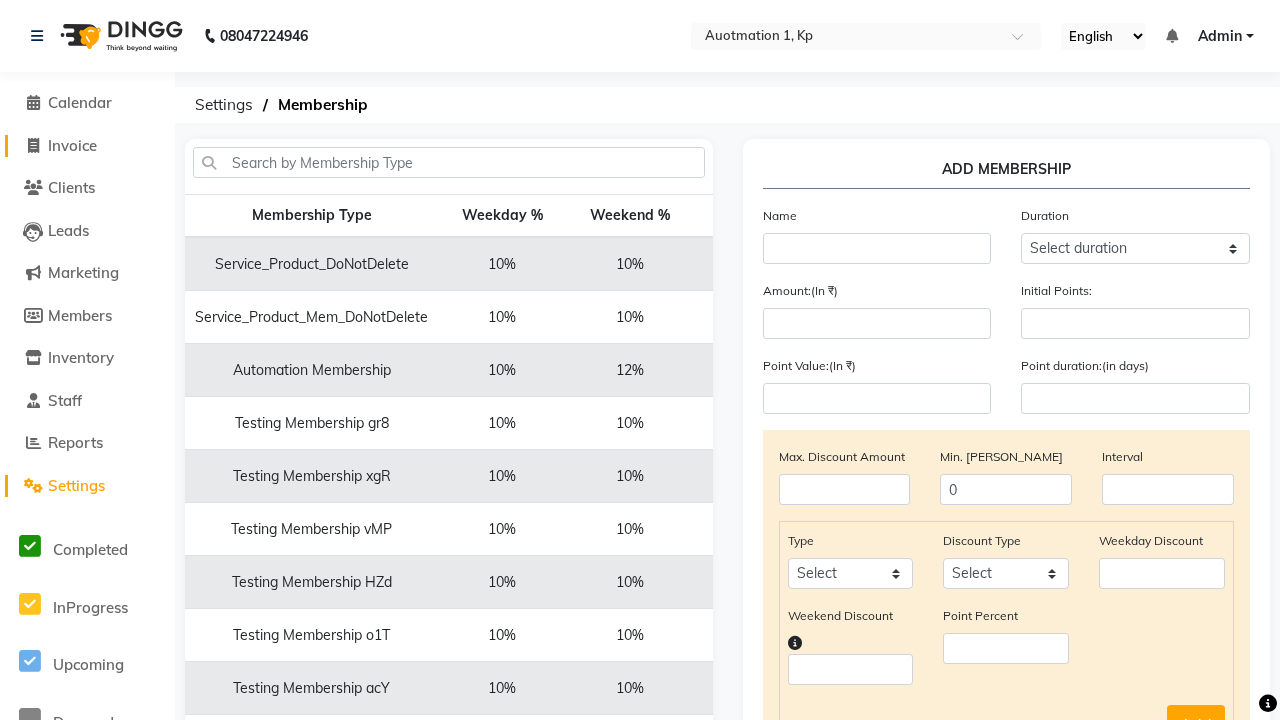 click on "Invoice" 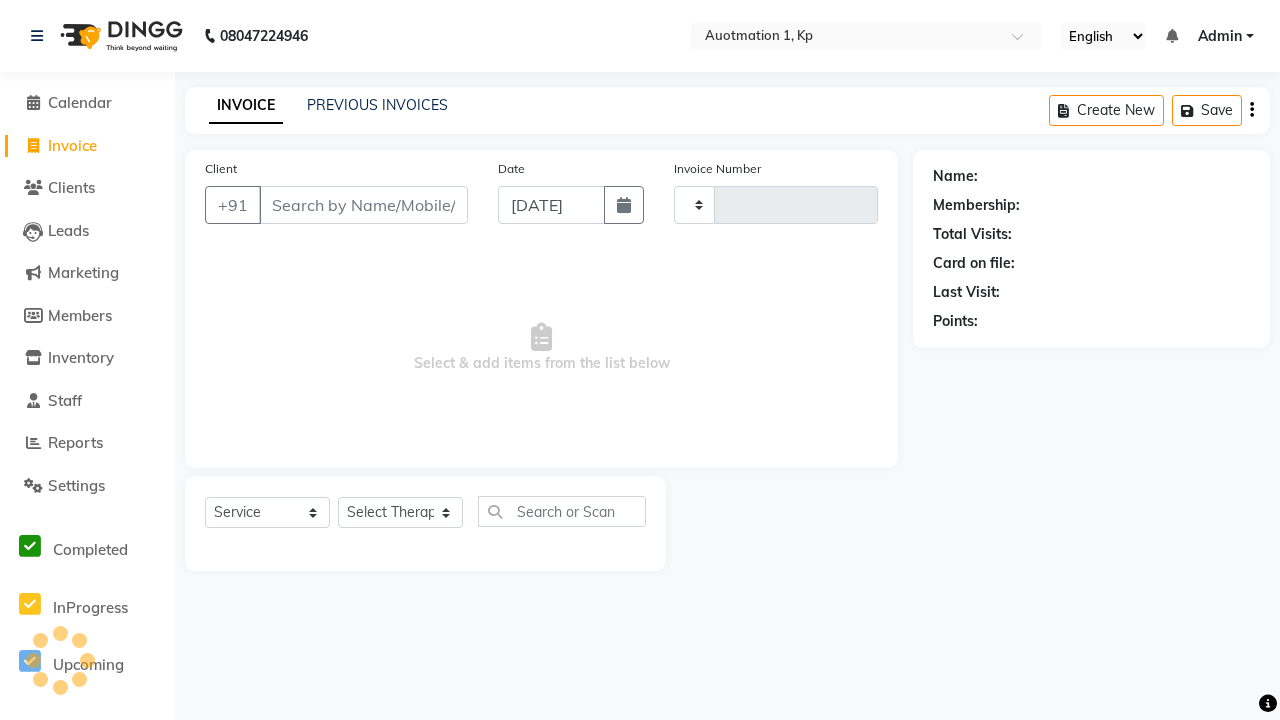 type on "2479" 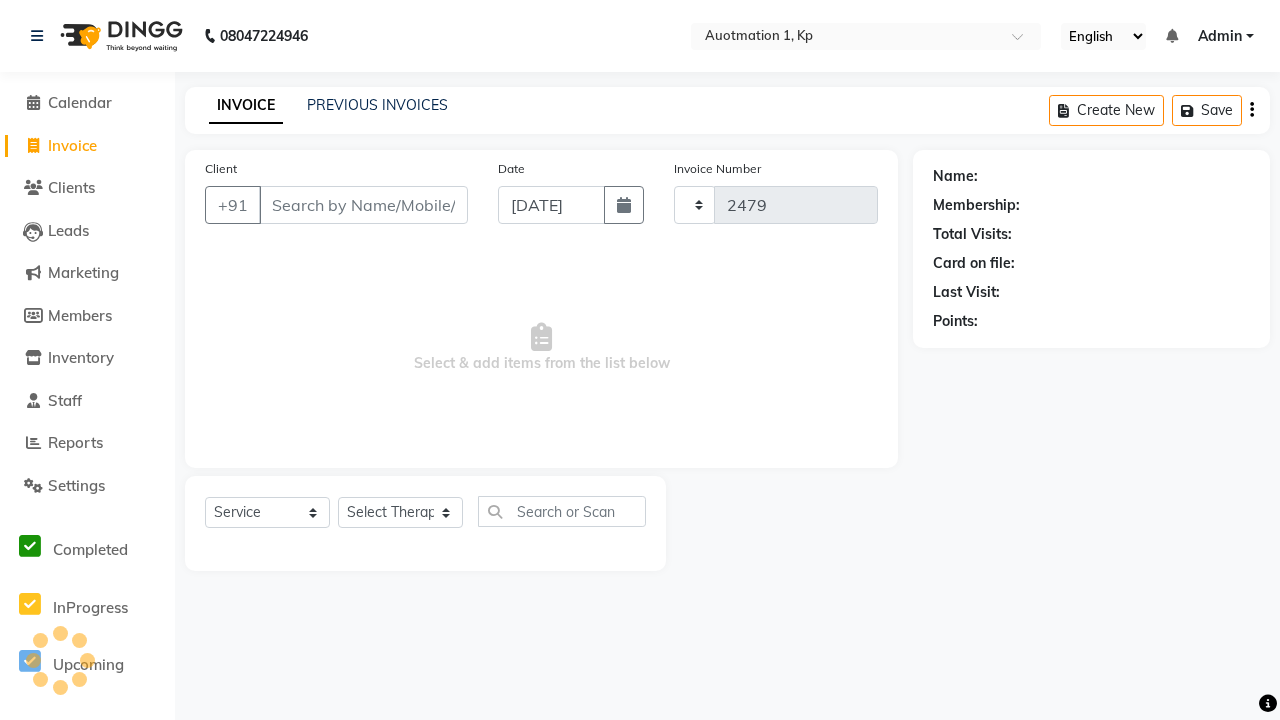 select on "150" 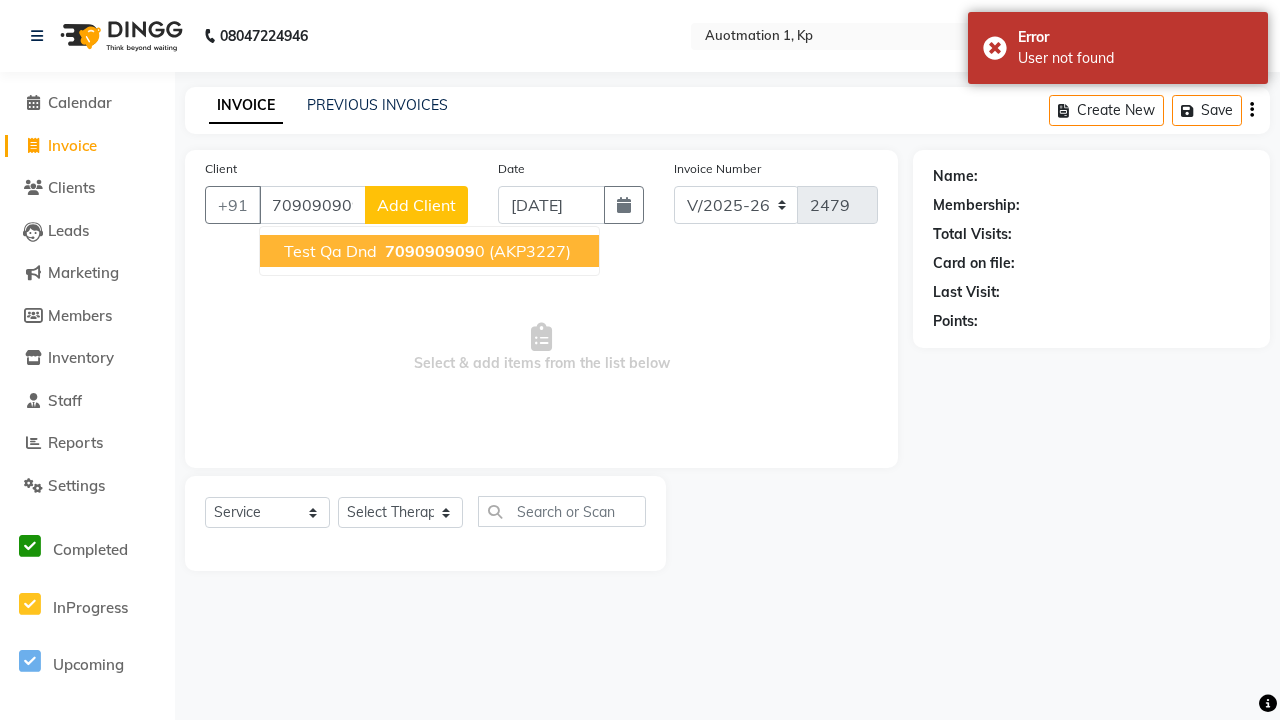 click on "709090909" at bounding box center (430, 251) 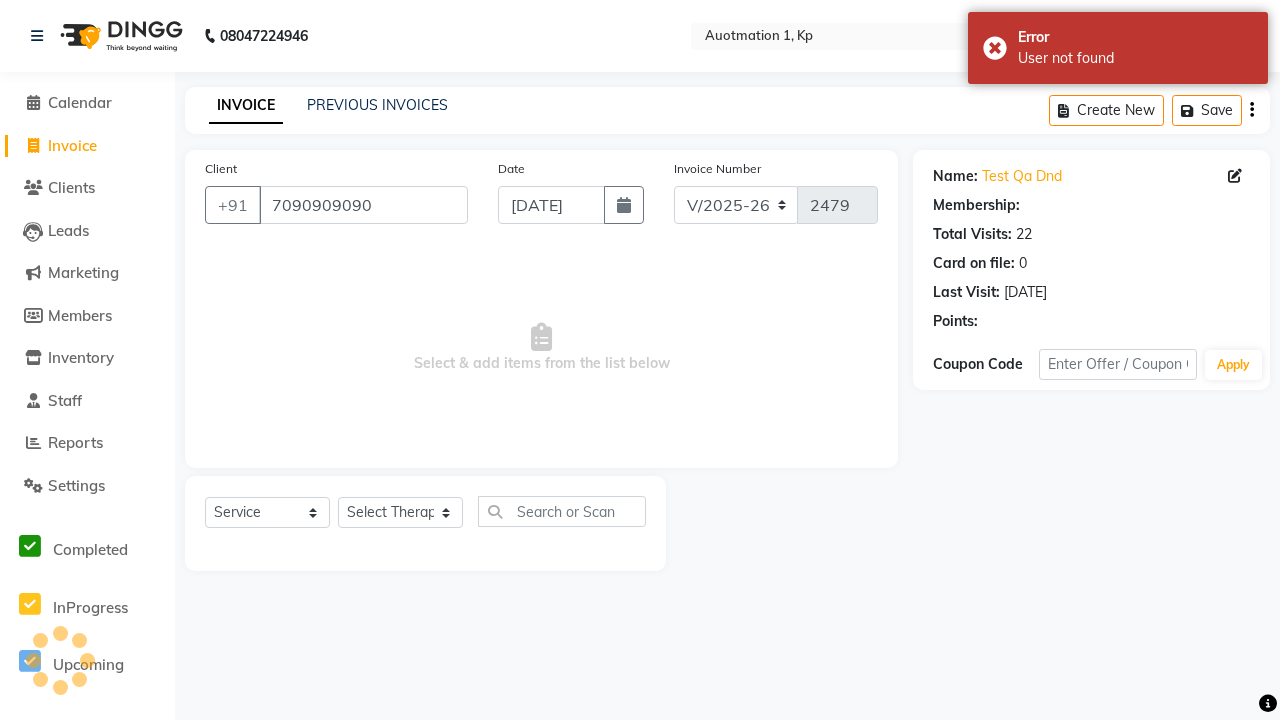 select on "1: Object" 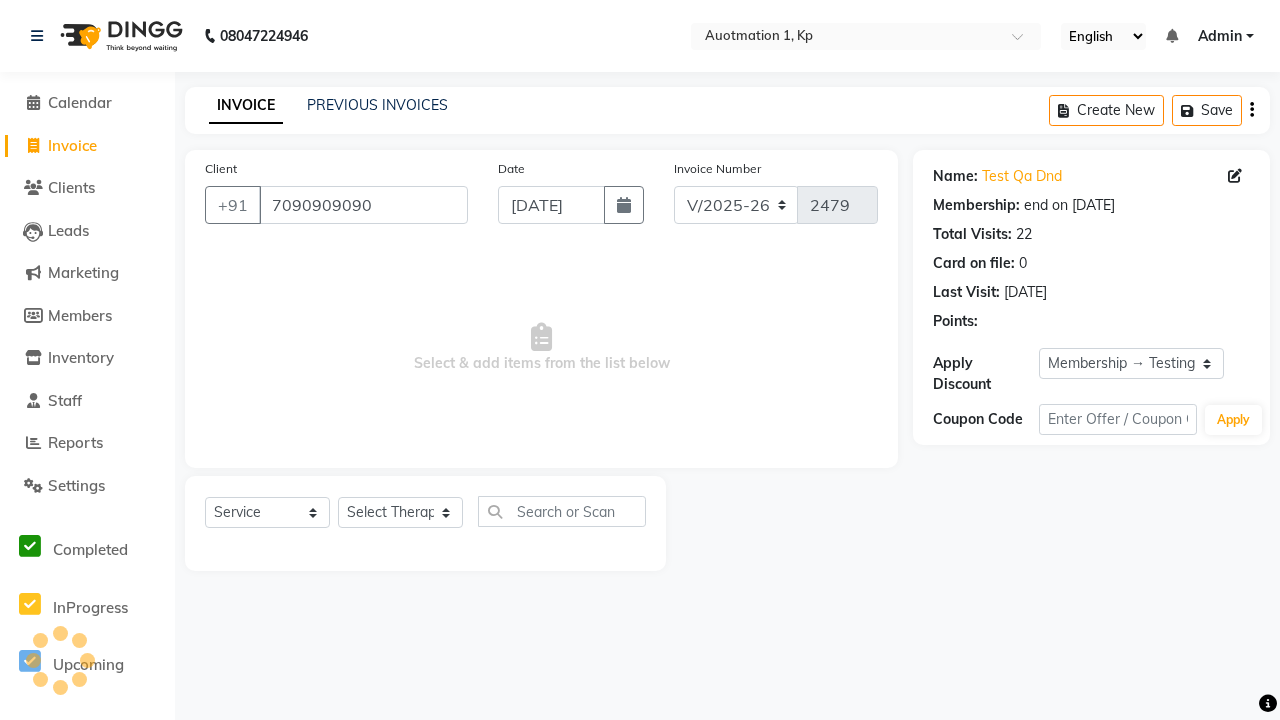 select on "membership" 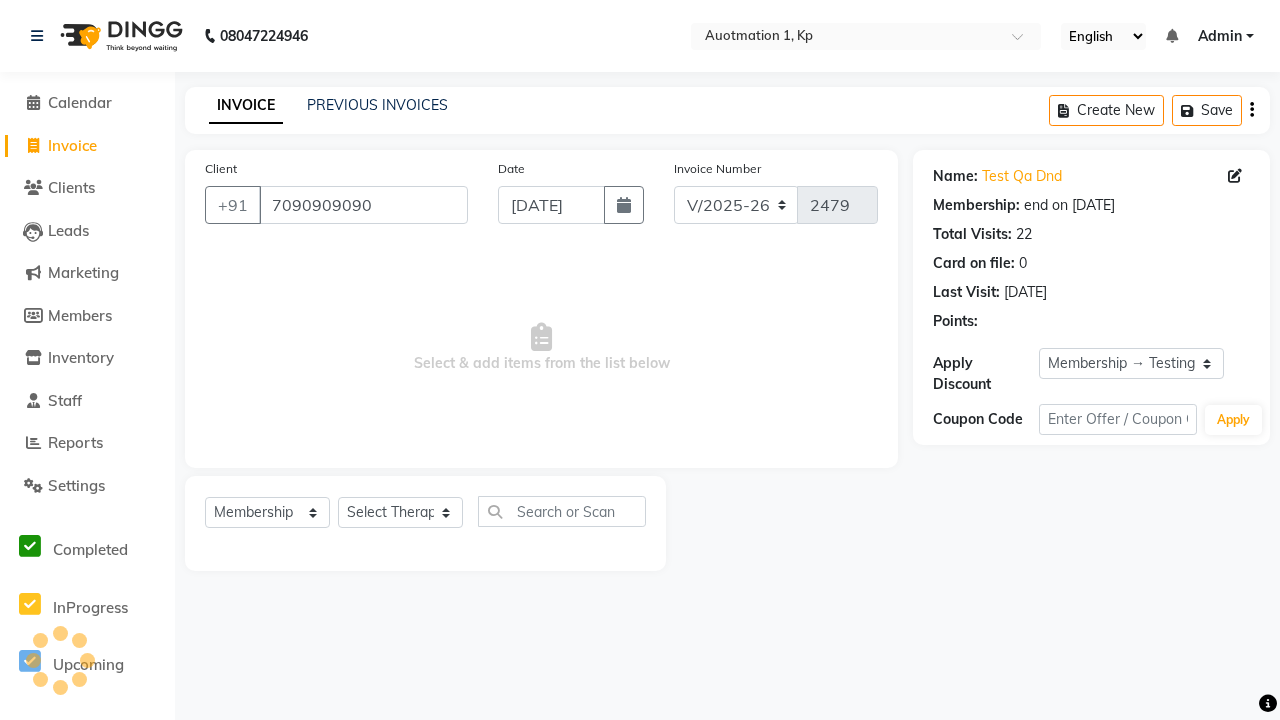select on "5421" 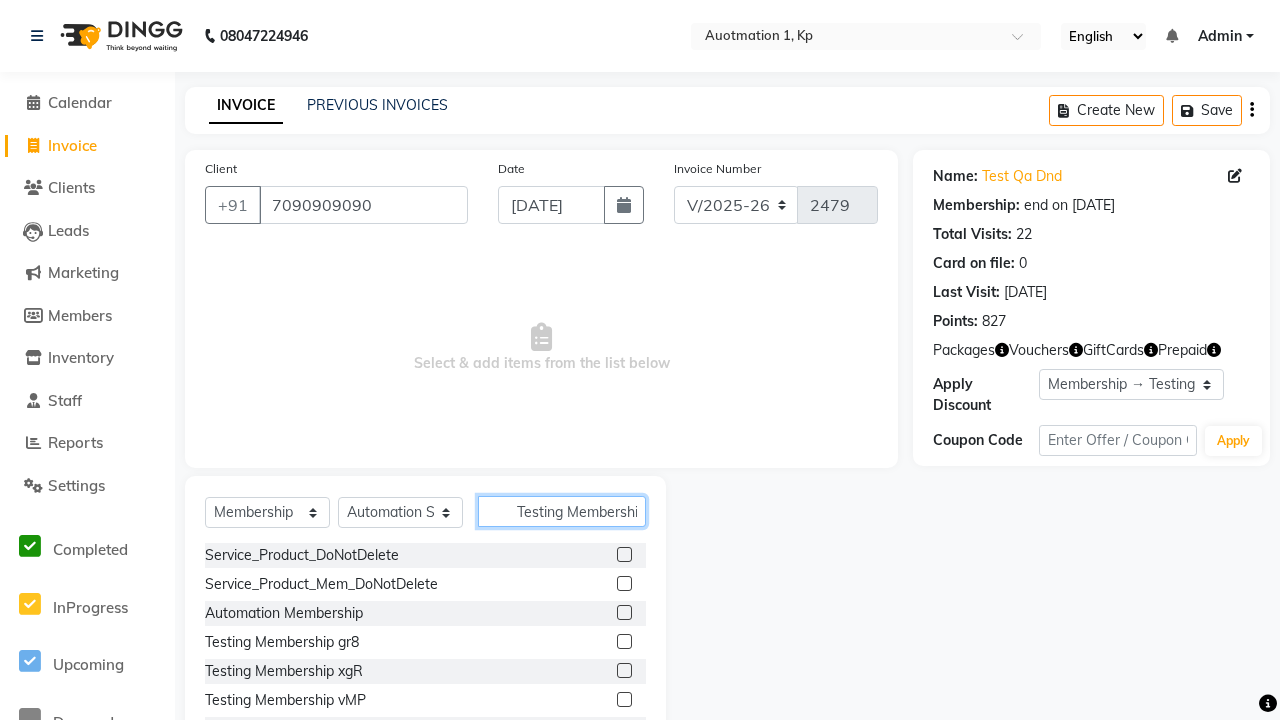 scroll, scrollTop: 0, scrollLeft: 38, axis: horizontal 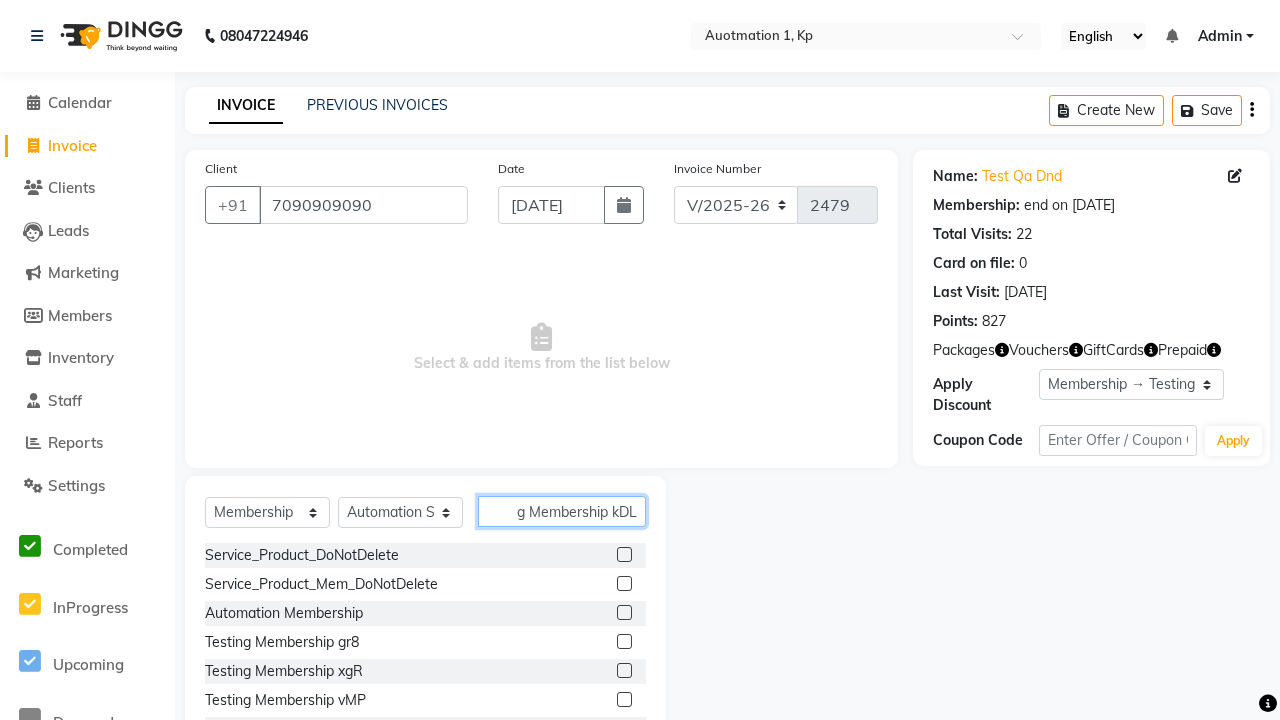 type on "Testing Membership kDL" 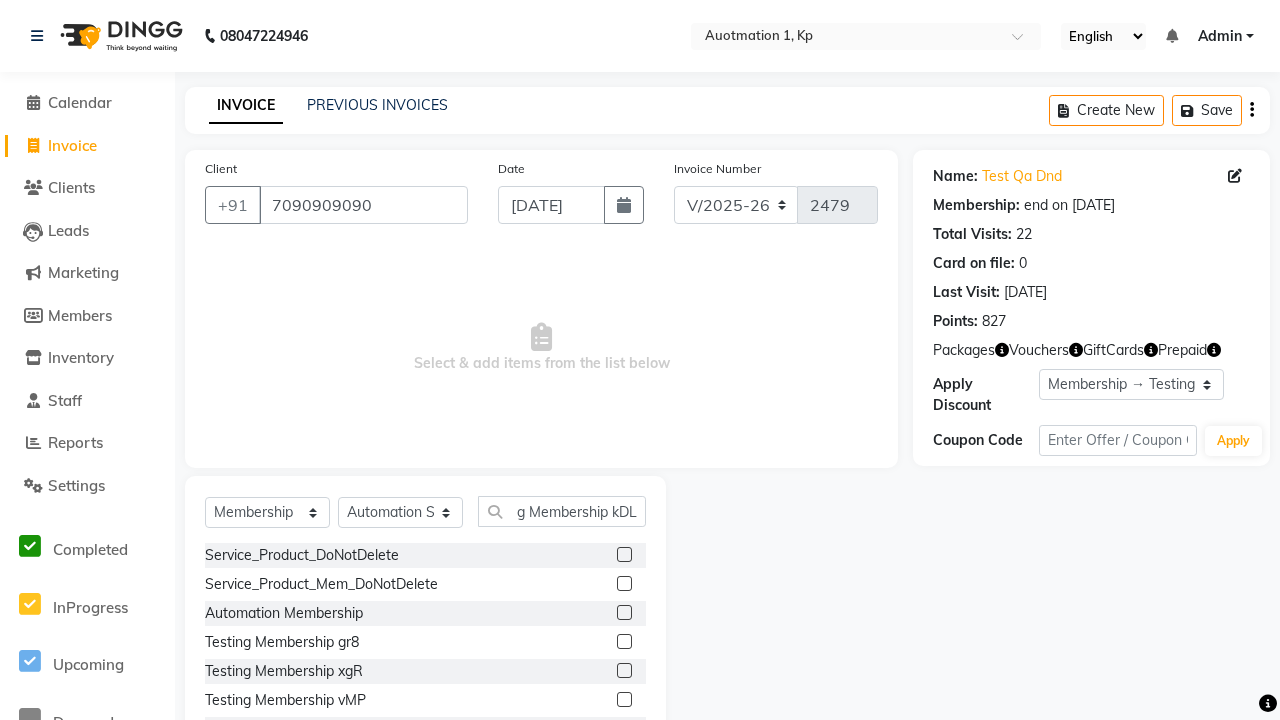 select on "select" 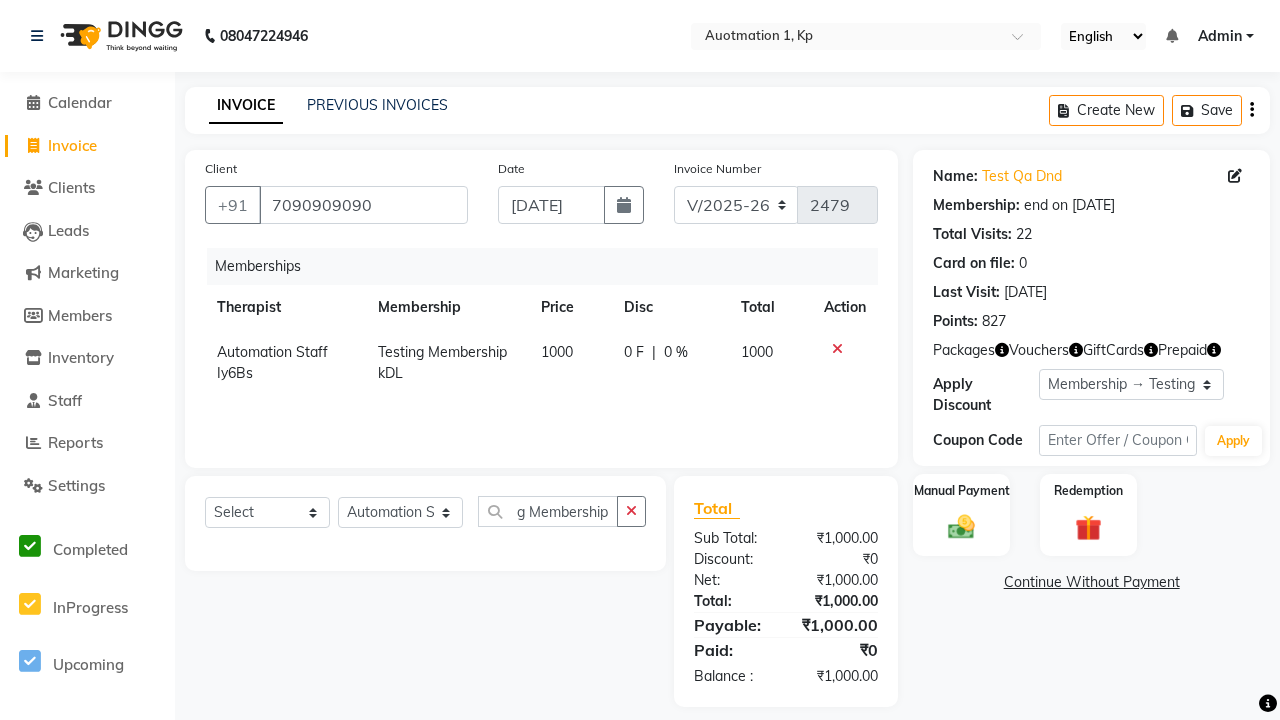 scroll, scrollTop: 0, scrollLeft: 0, axis: both 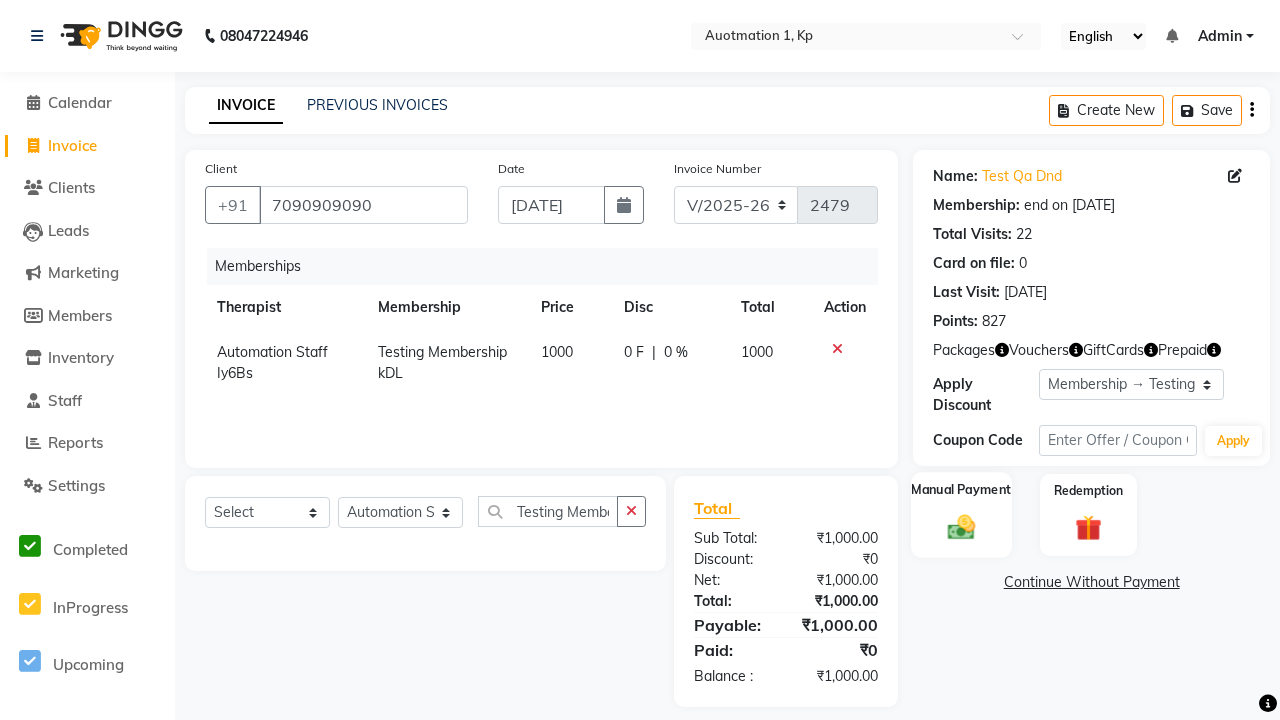 click 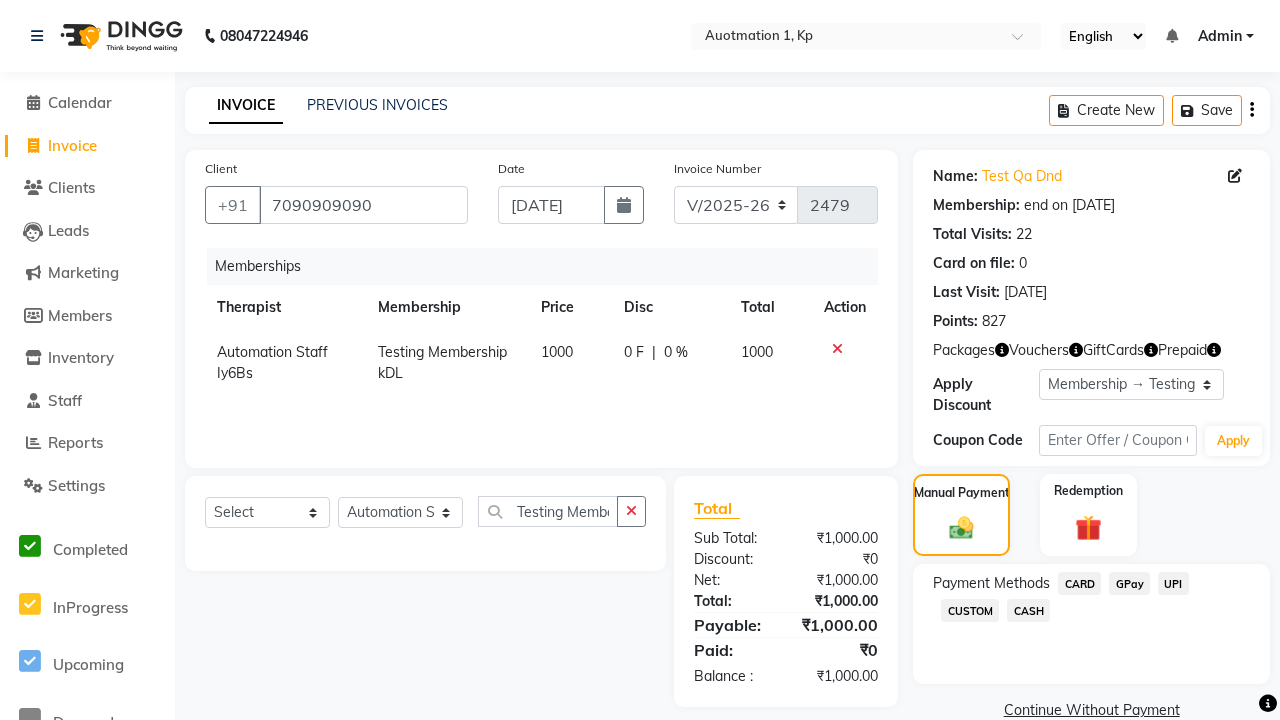 click on "CARD" 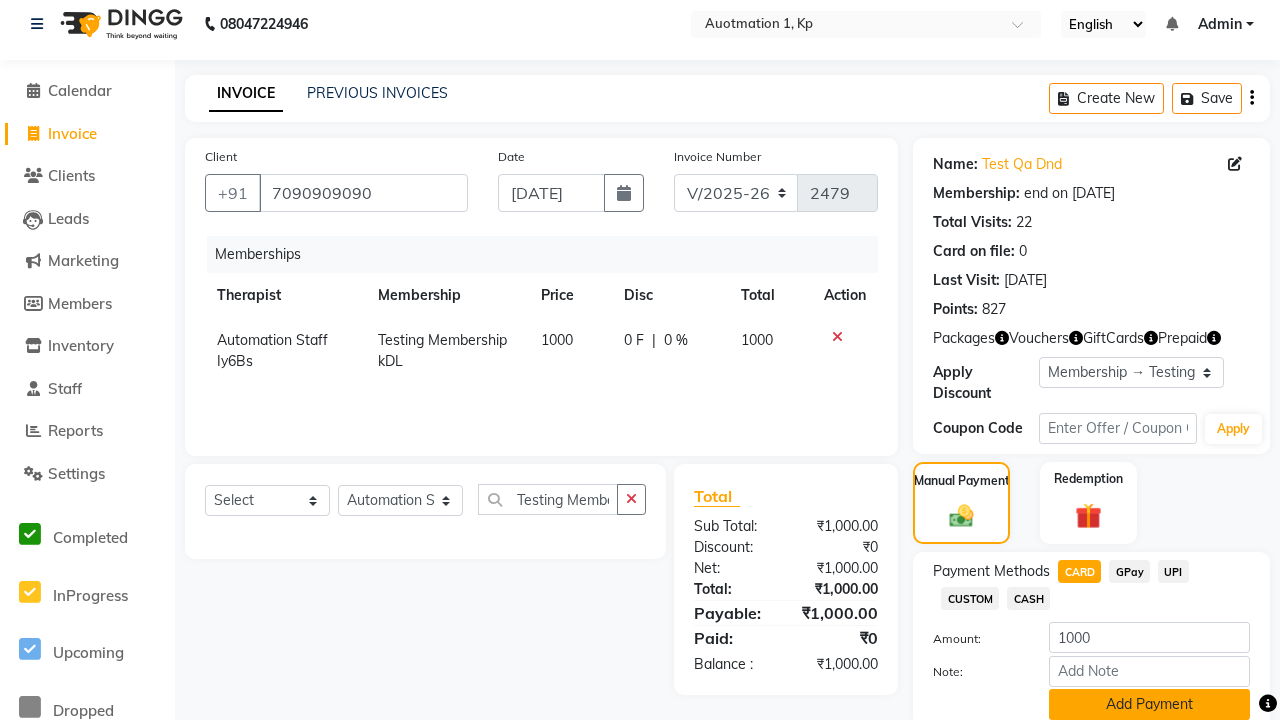 click on "Add Payment" 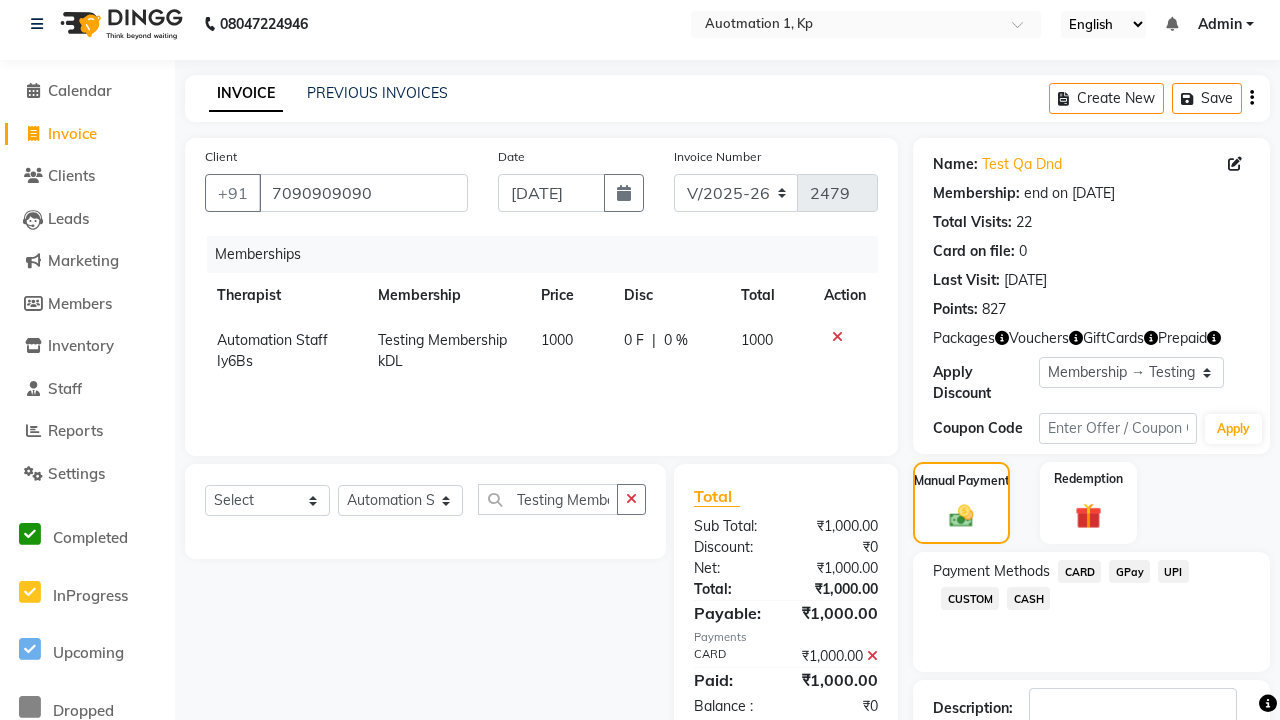click 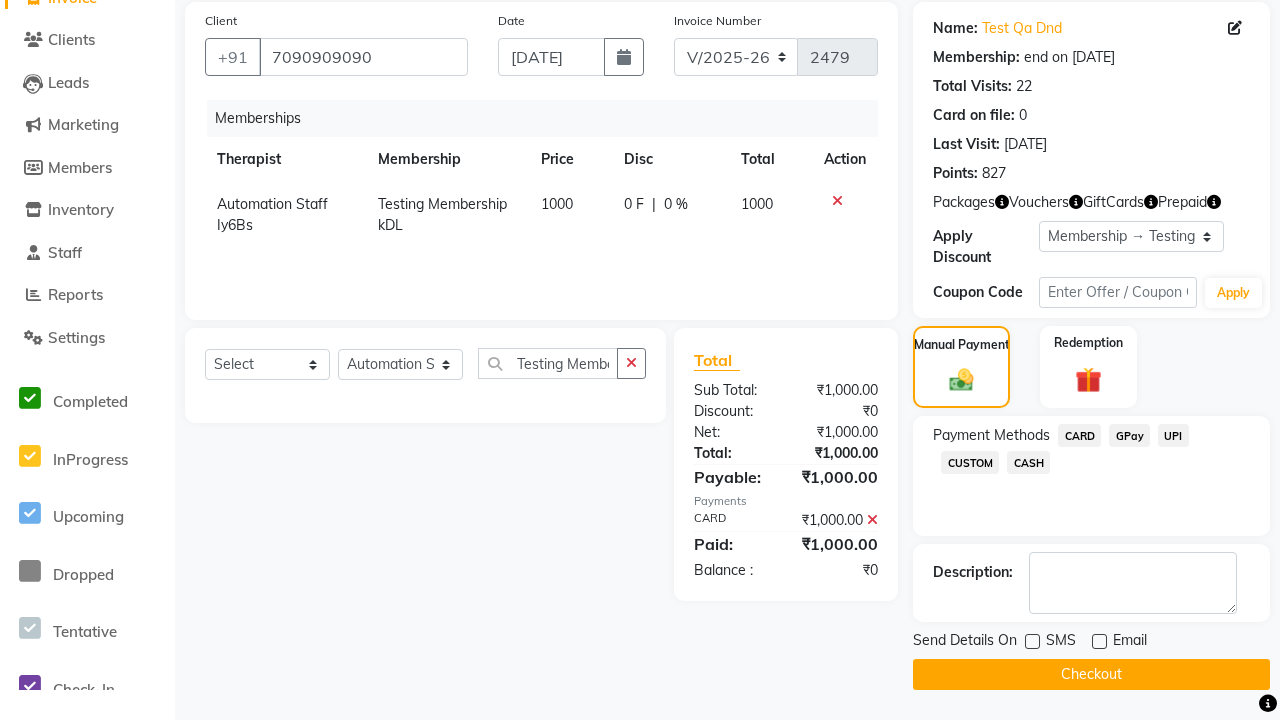 click on "Checkout" 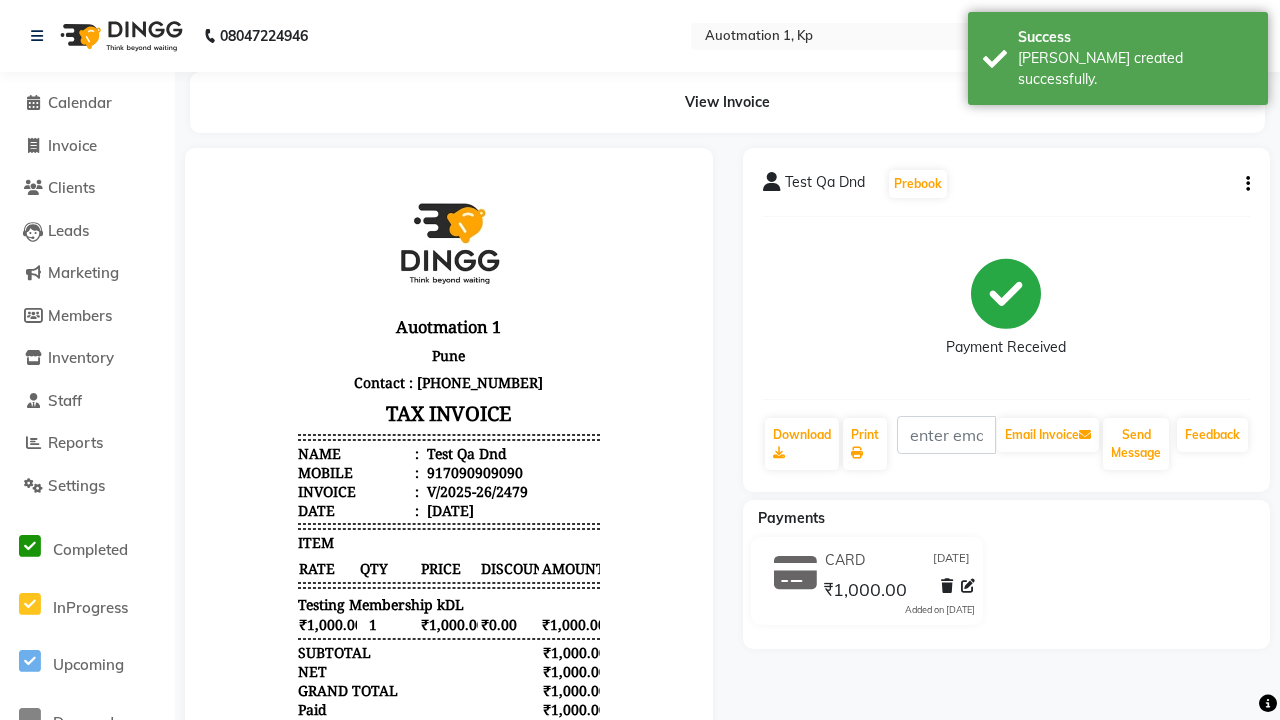 scroll, scrollTop: 0, scrollLeft: 0, axis: both 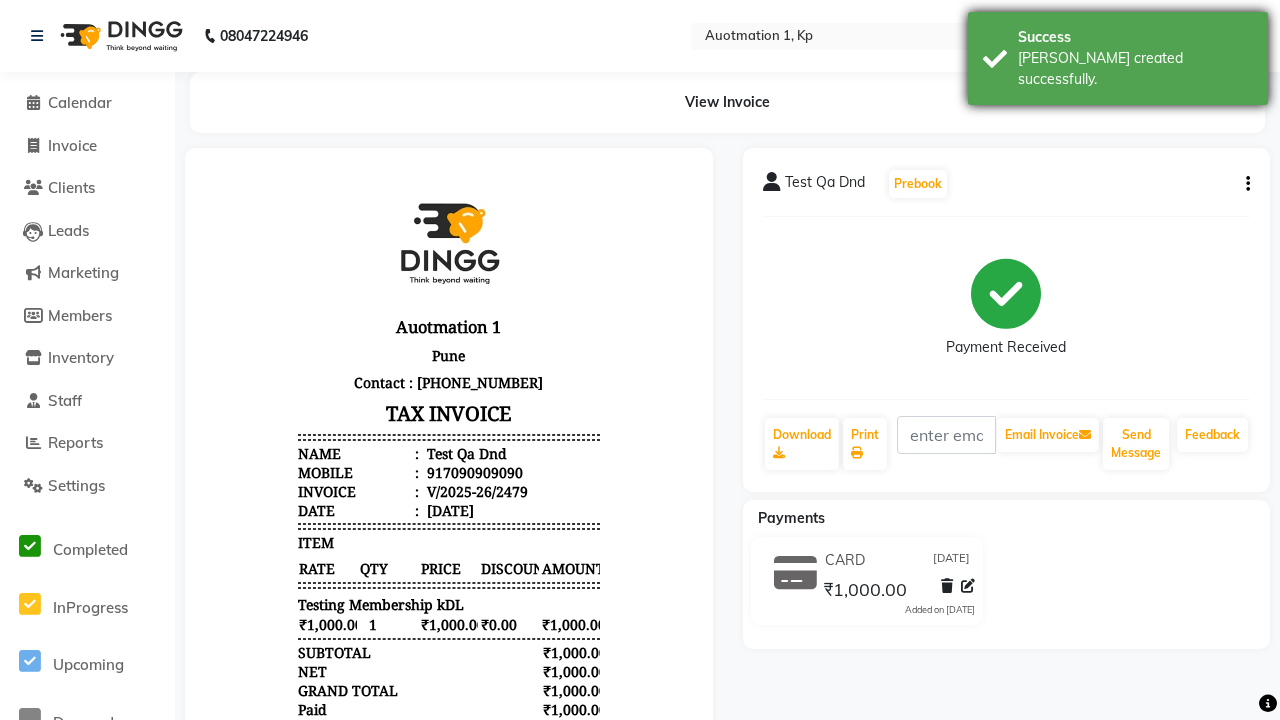 click on "[PERSON_NAME] created successfully." at bounding box center [1135, 69] 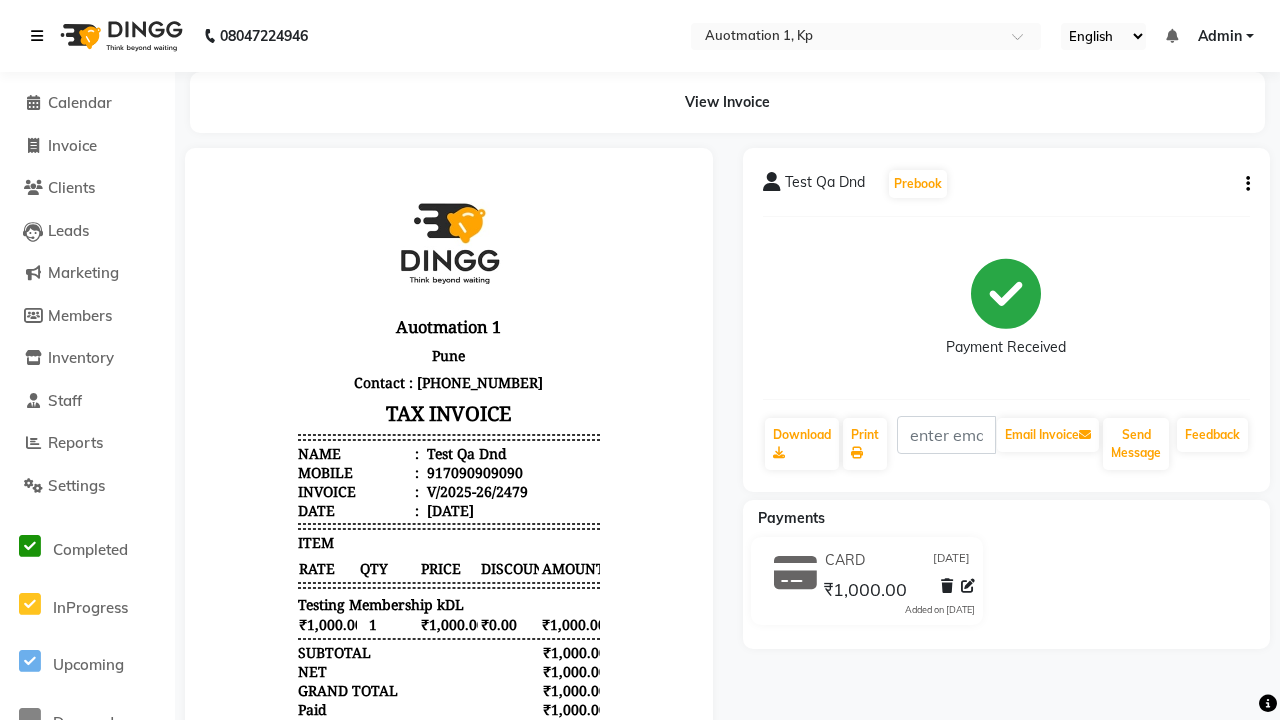 click at bounding box center [37, 36] 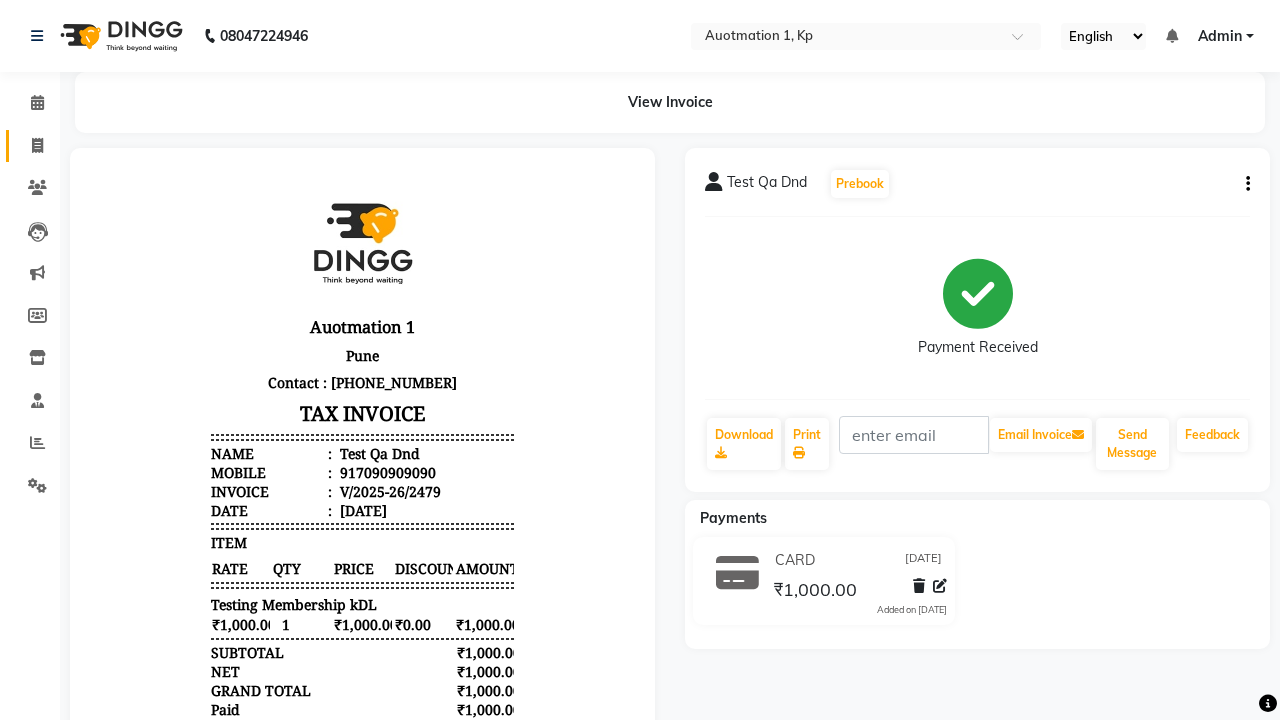 click 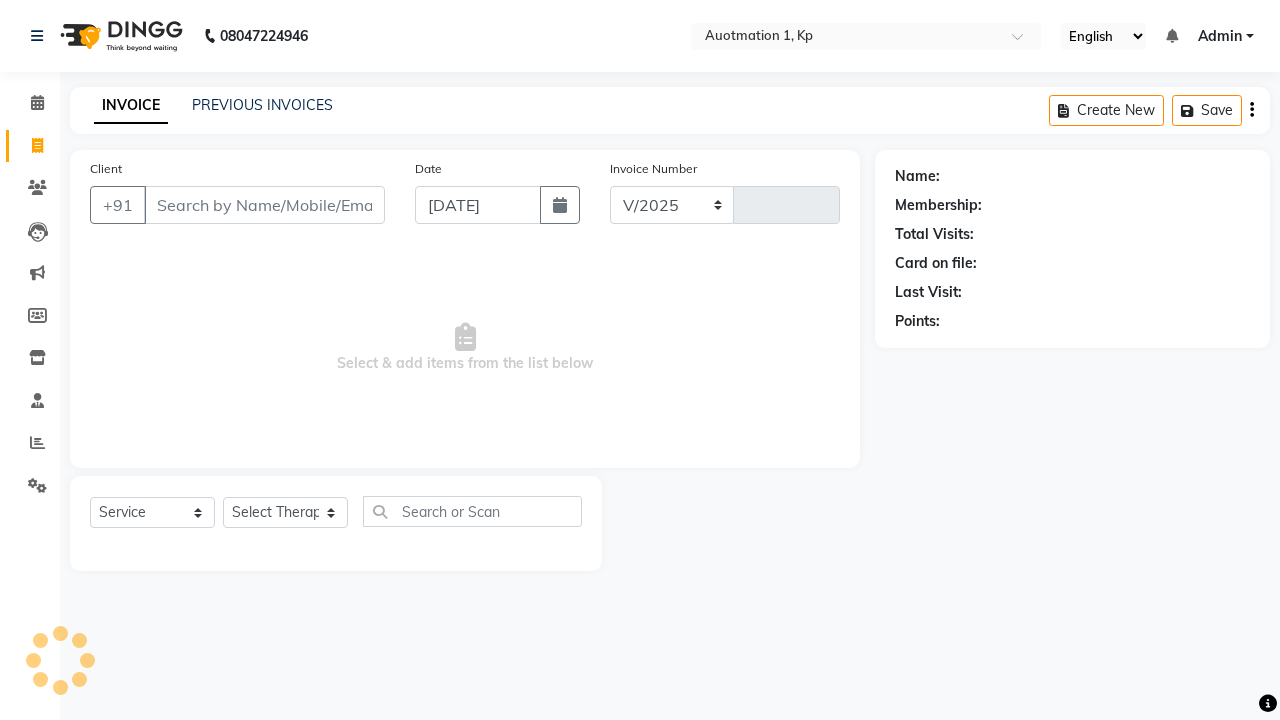 select on "150" 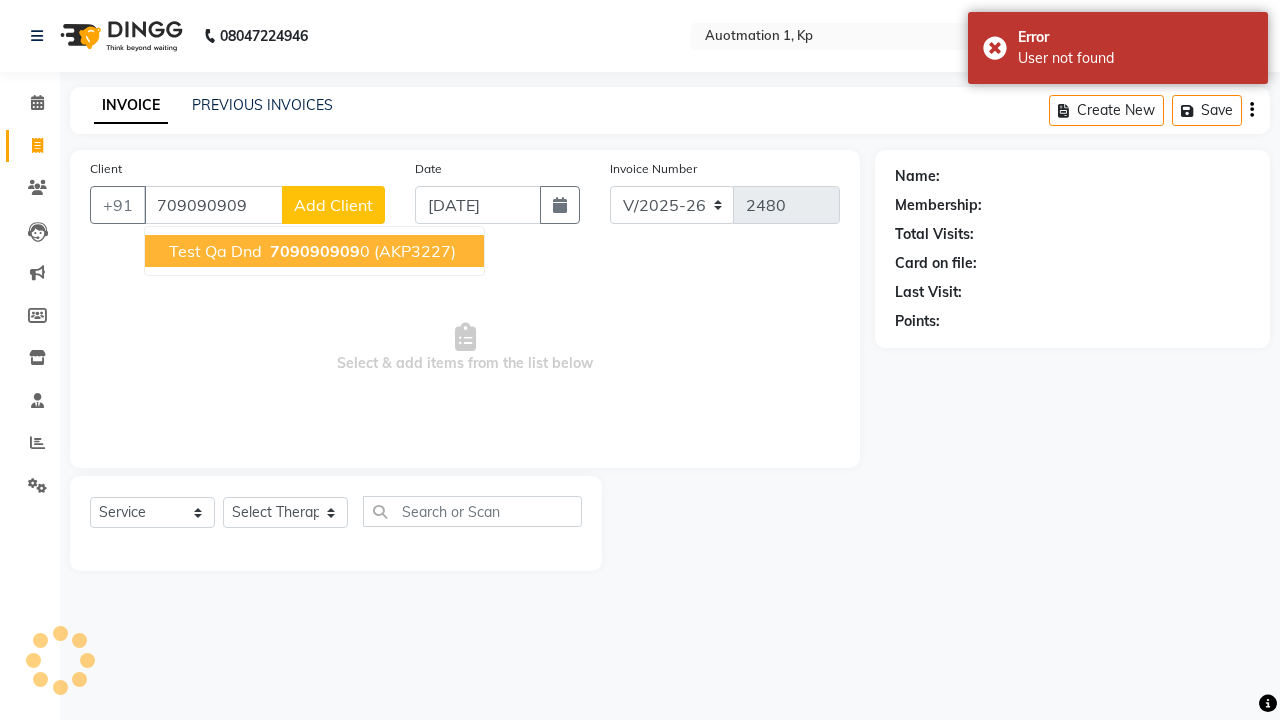 click on "709090909" at bounding box center [315, 251] 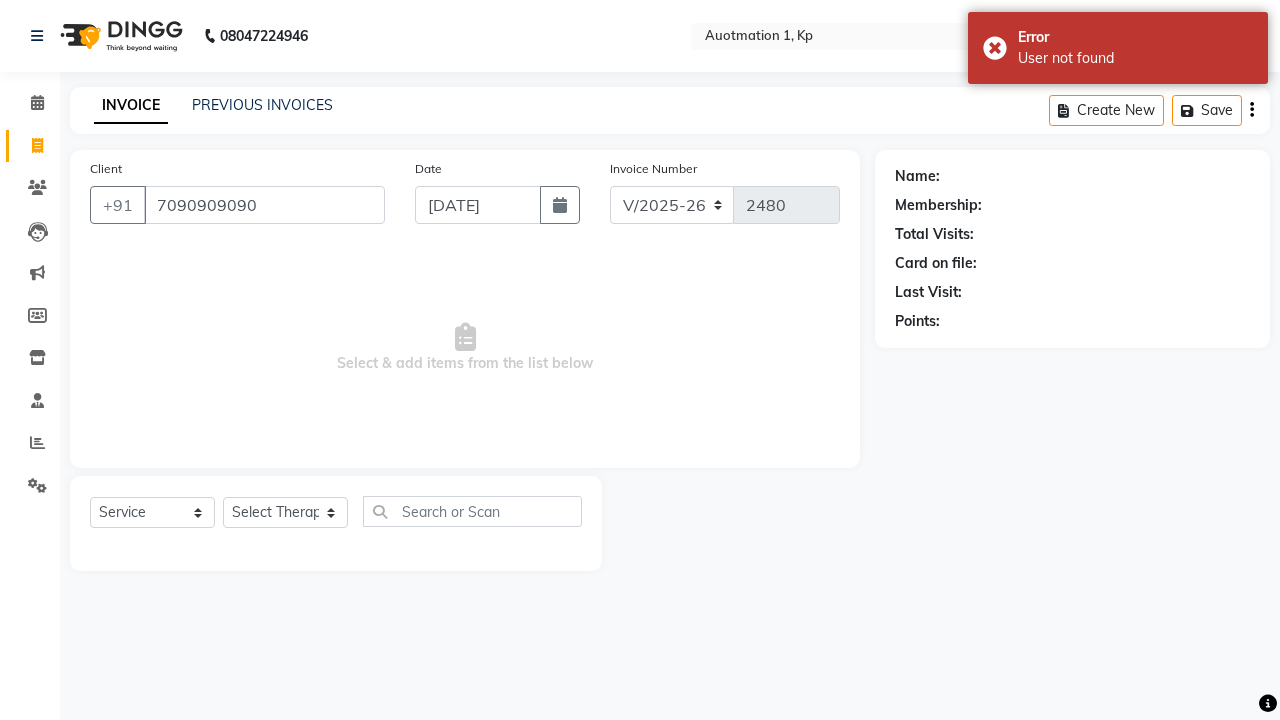 type on "7090909090" 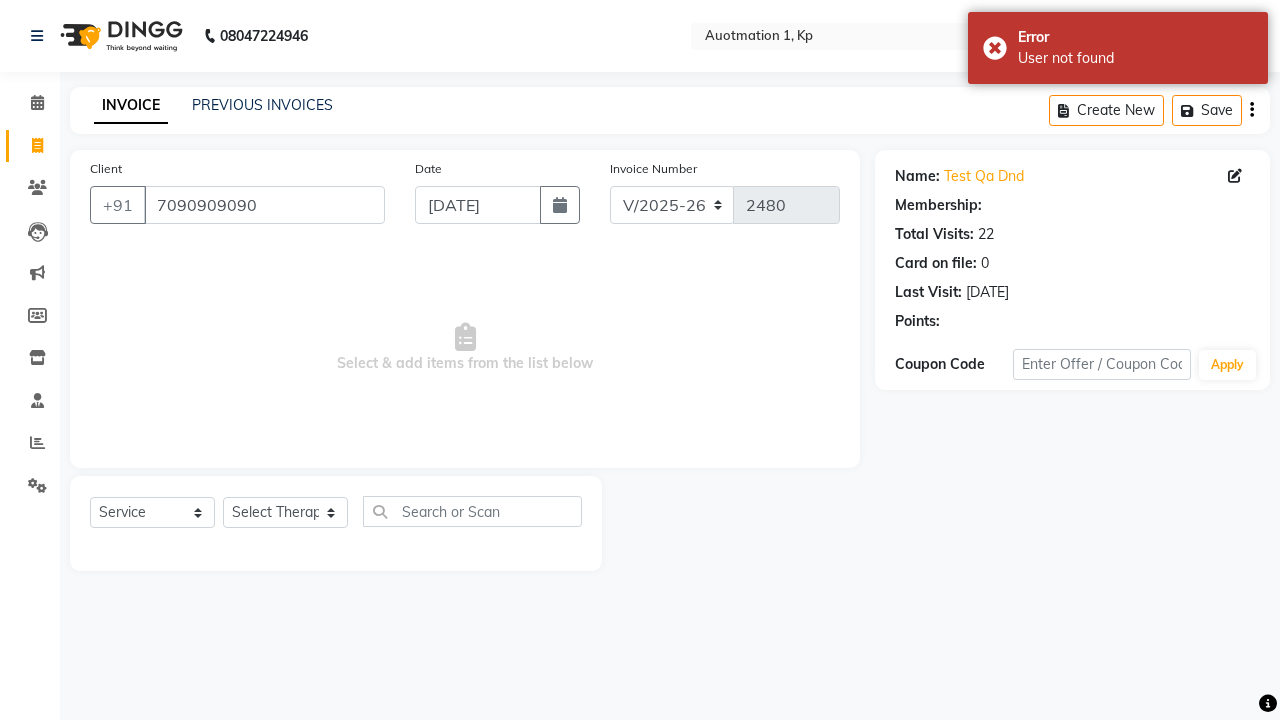 select on "1: Object" 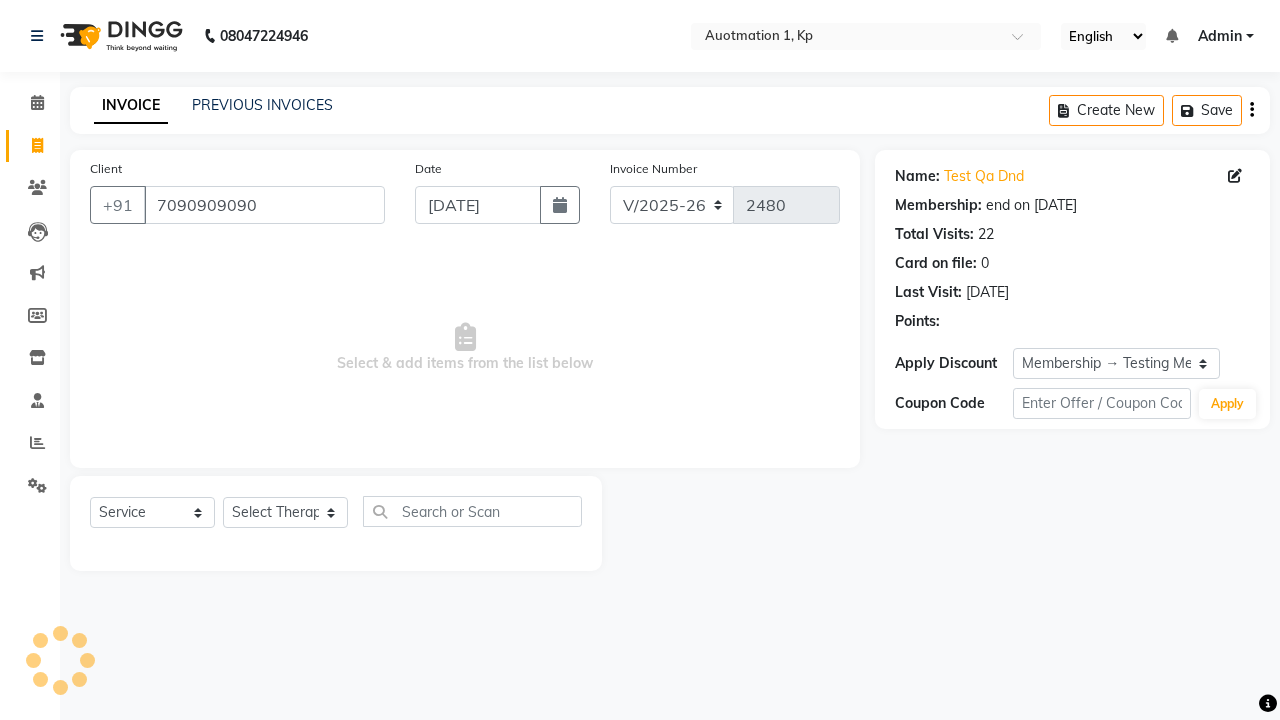 select on "5421" 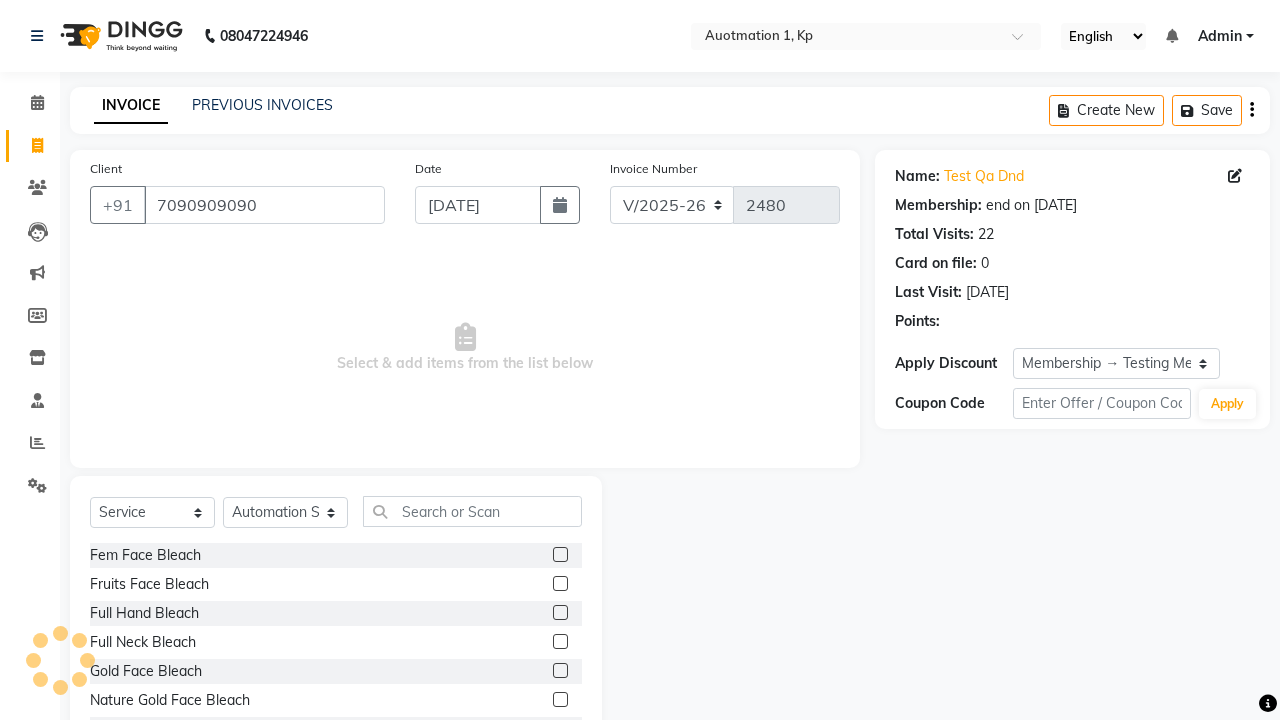 click 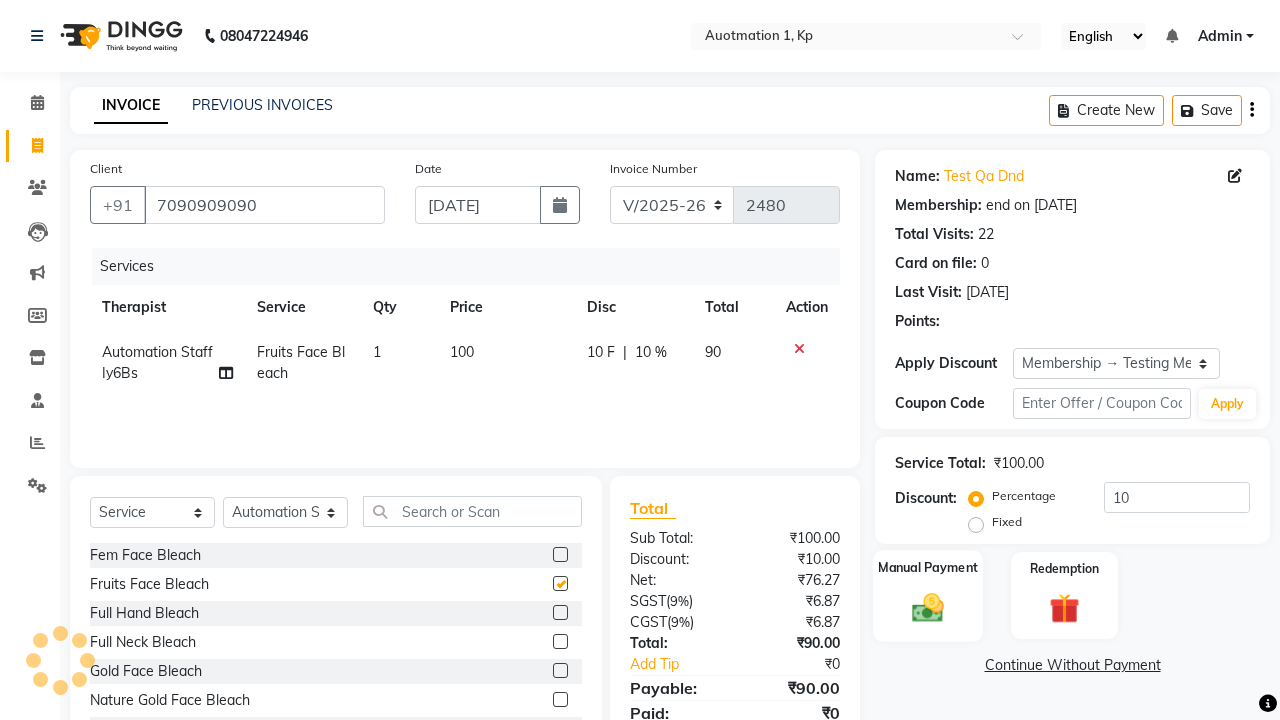 click 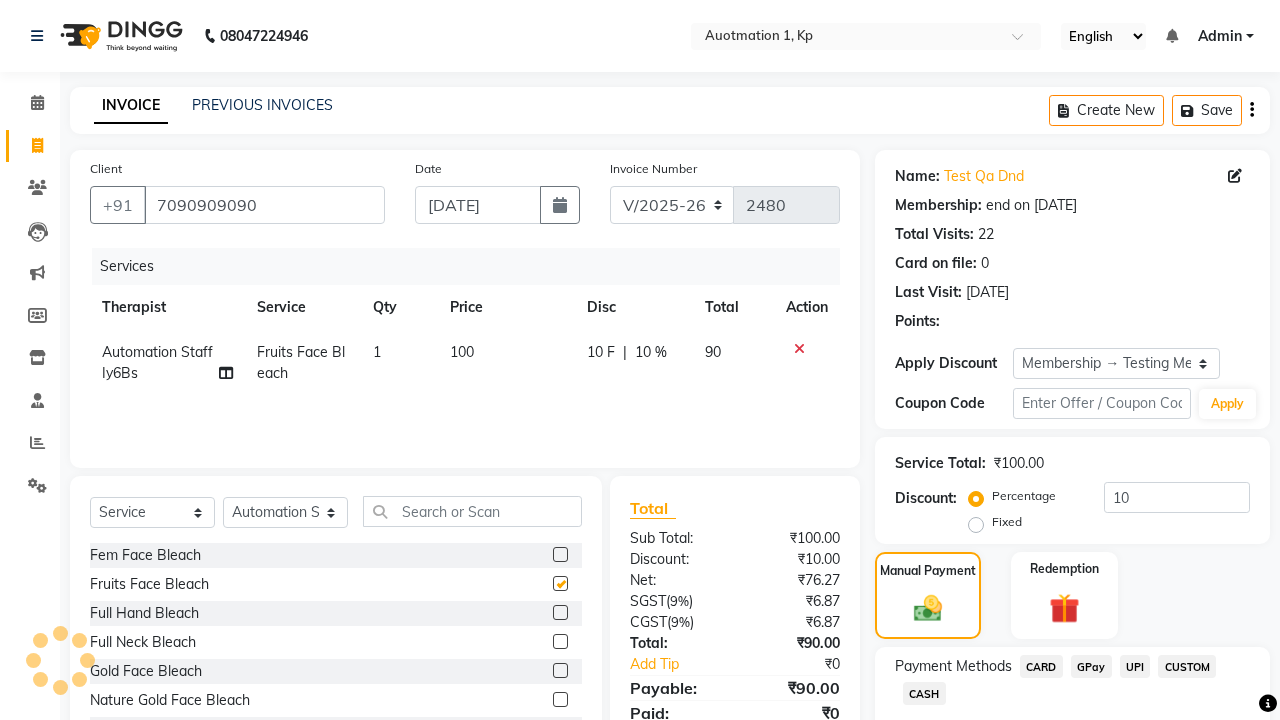 click on "CARD" 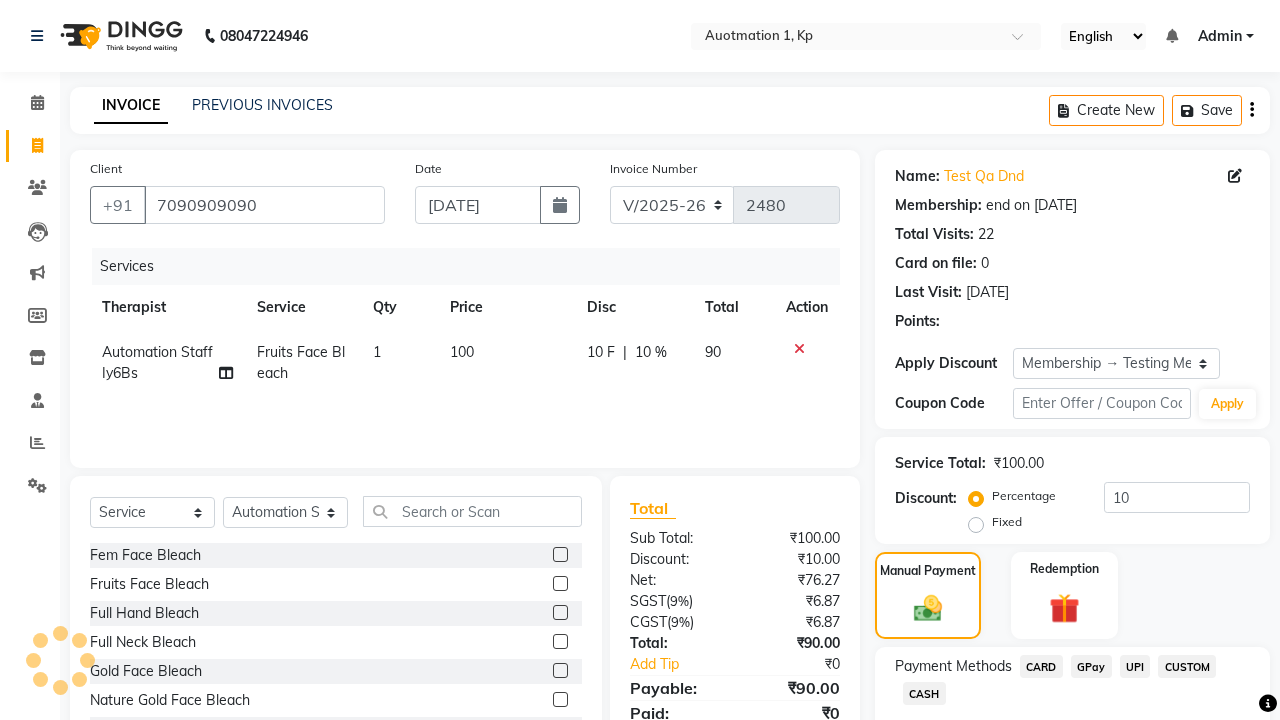 checkbox on "false" 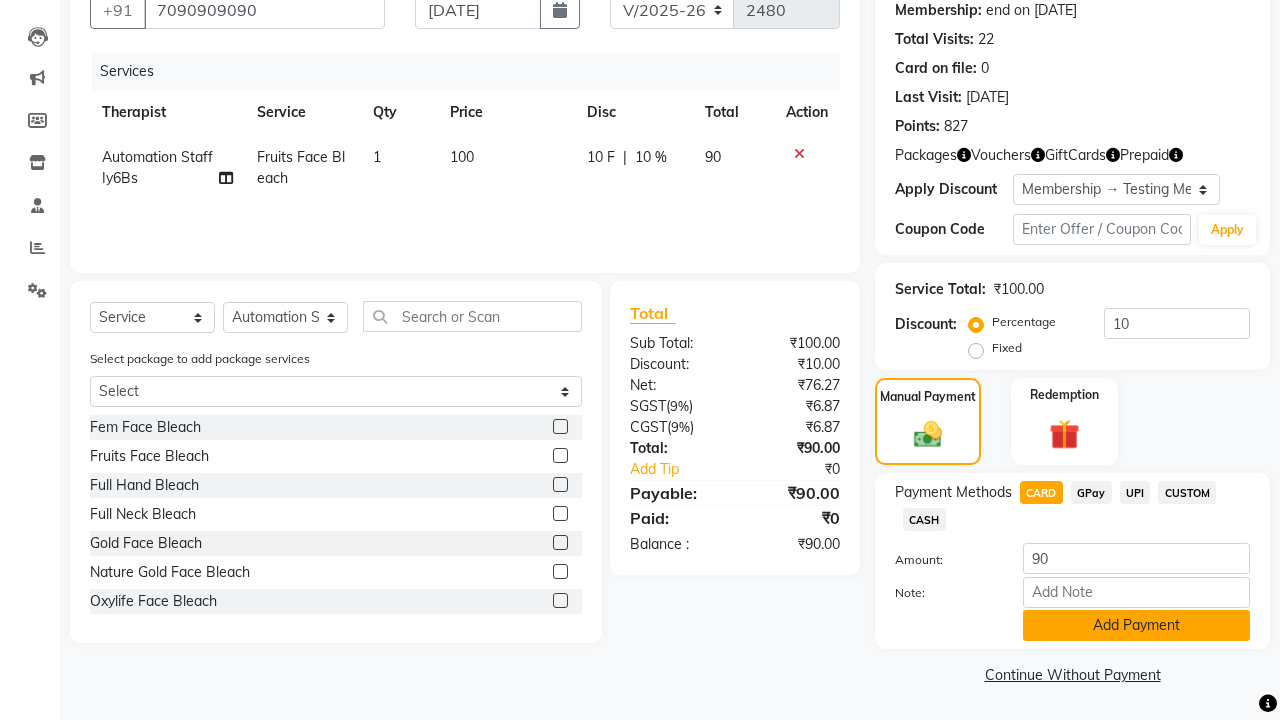 click on "Add Payment" 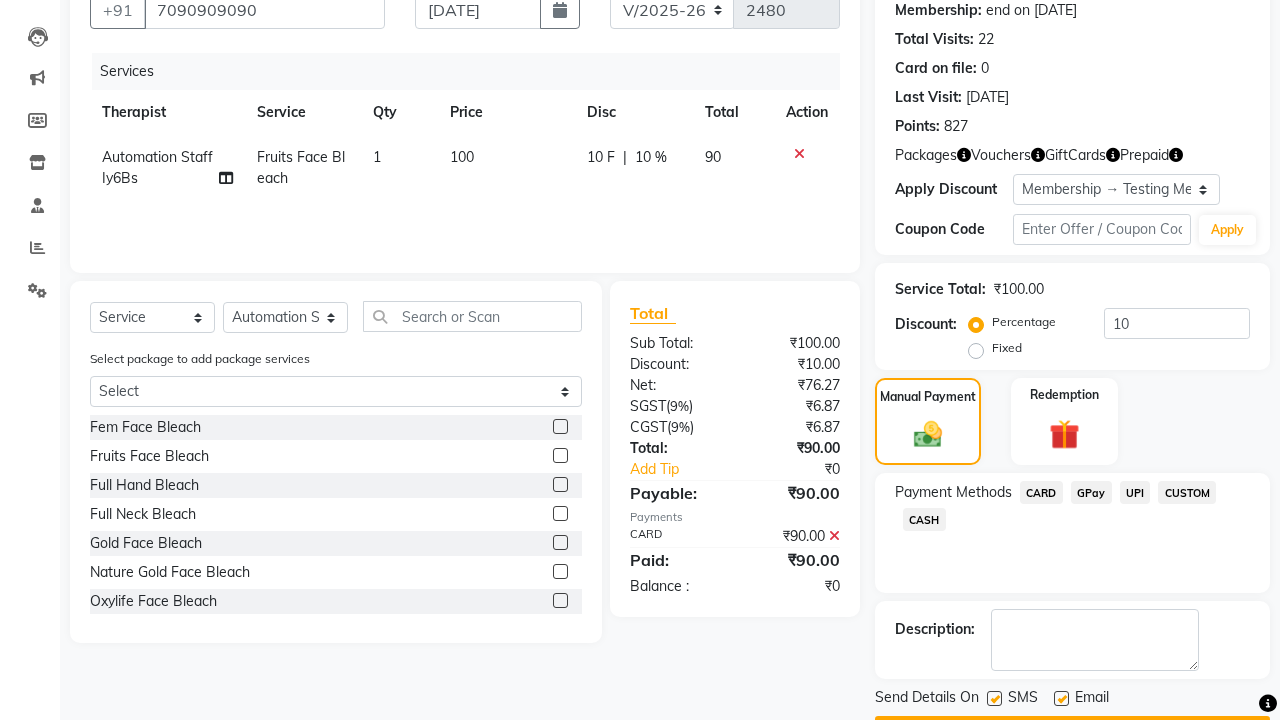 click 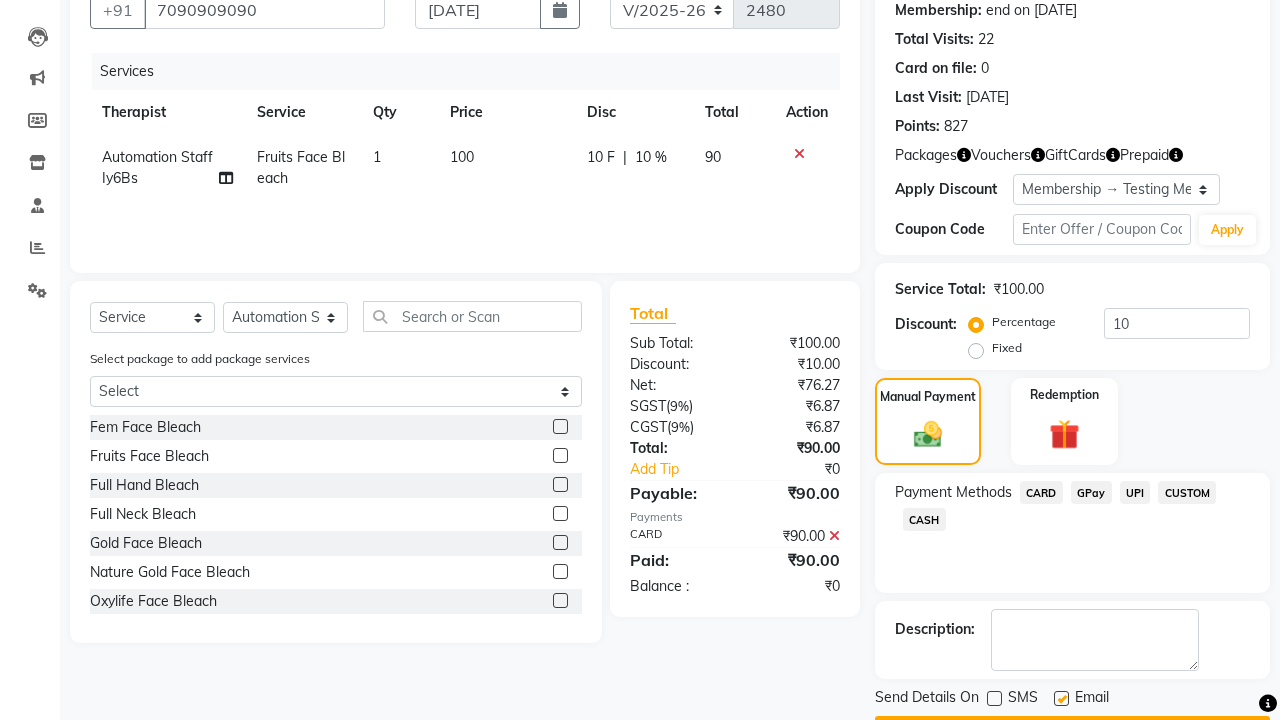 click 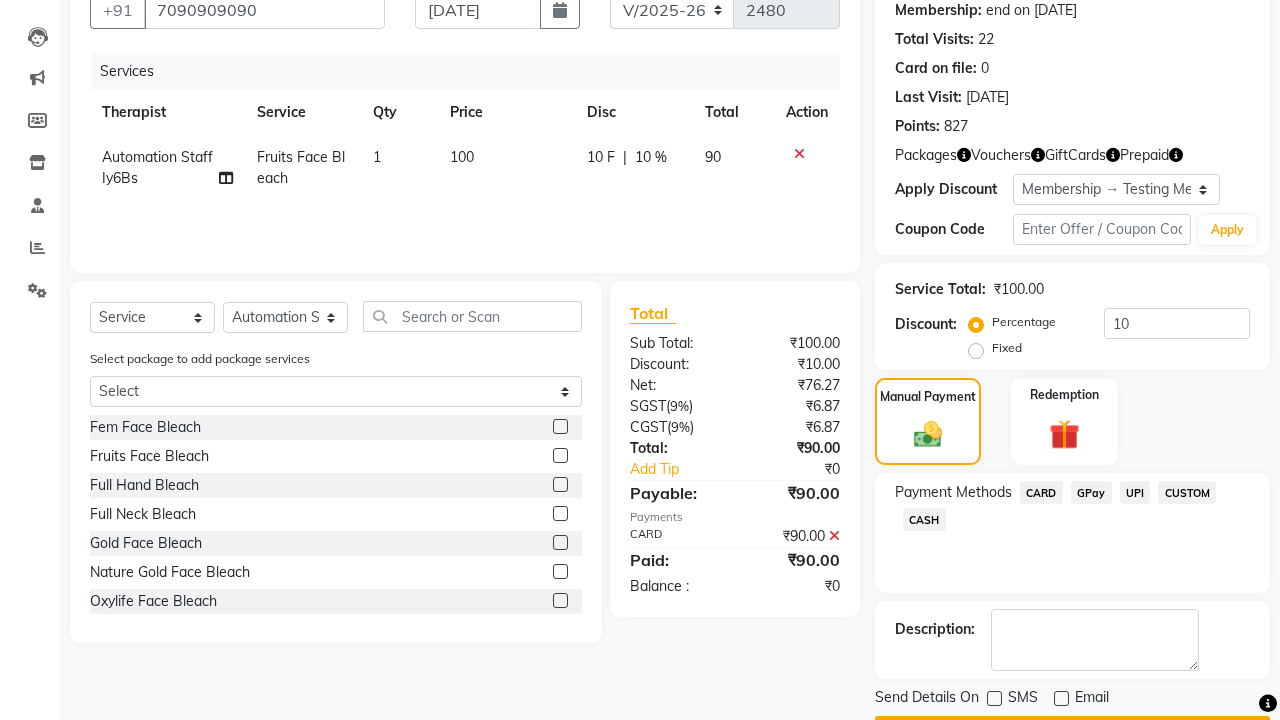 click on "Checkout" 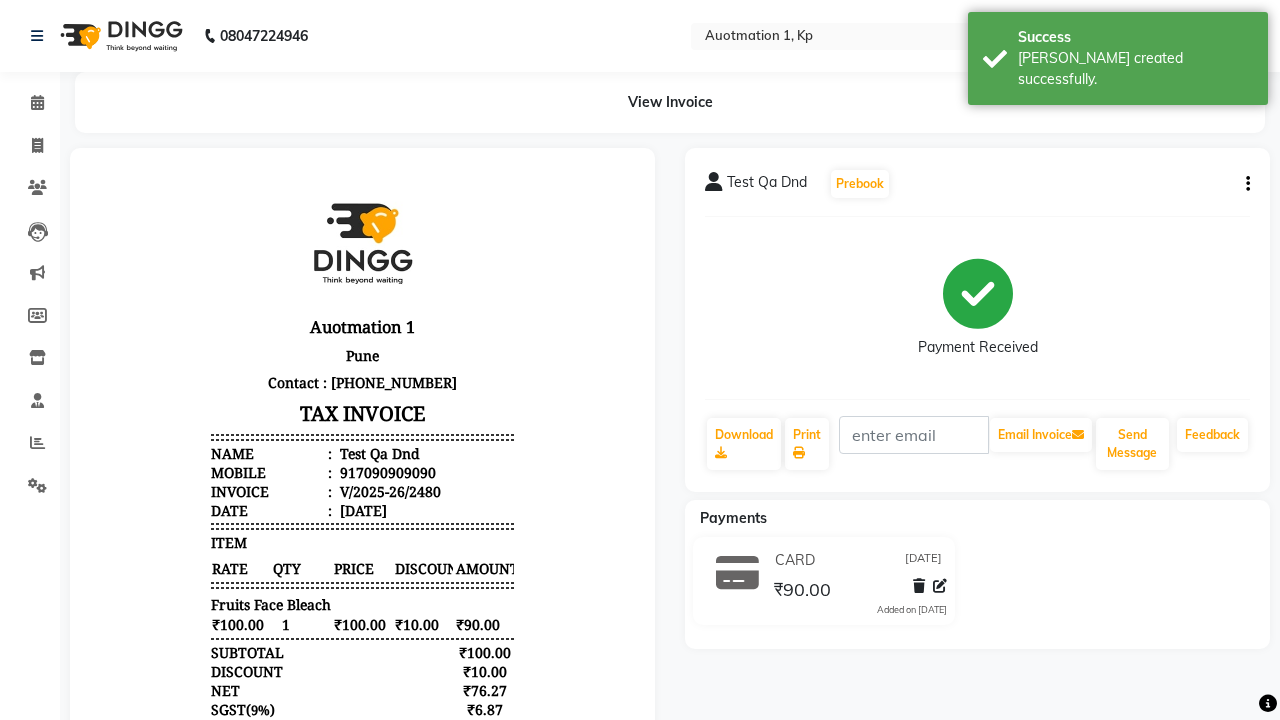 scroll, scrollTop: 0, scrollLeft: 0, axis: both 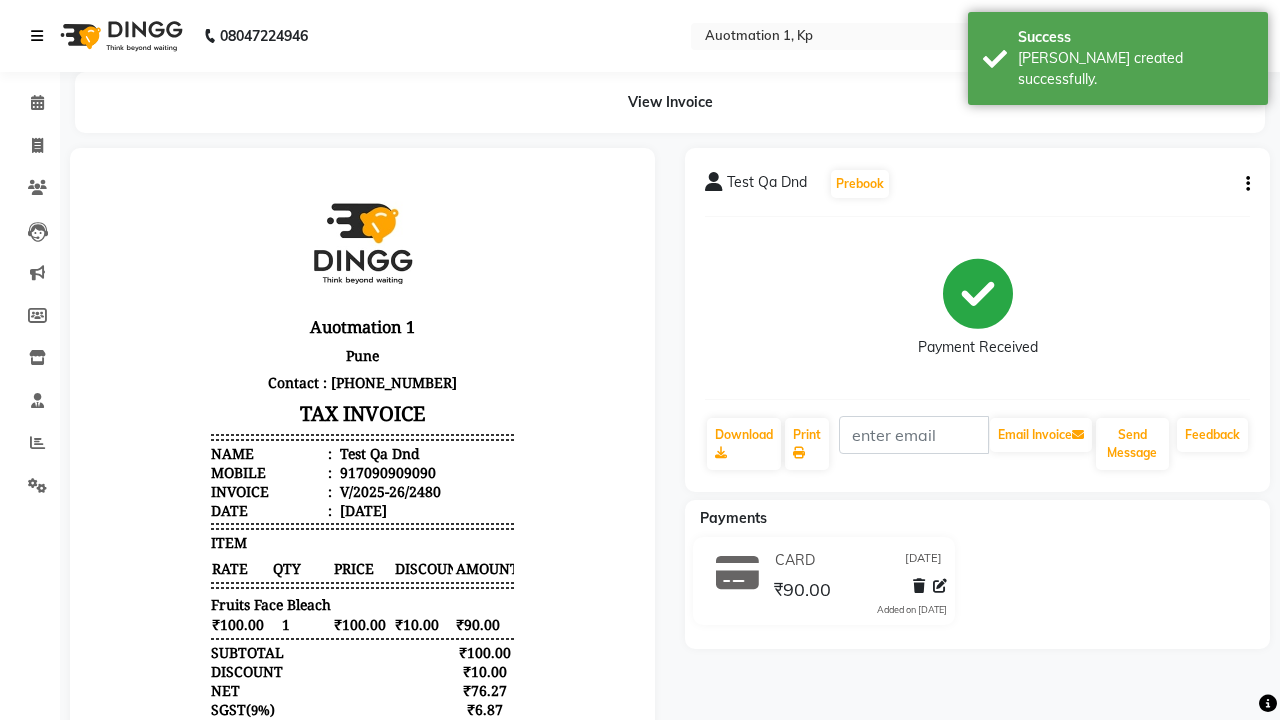 click on "[PERSON_NAME] created successfully." at bounding box center (1135, 69) 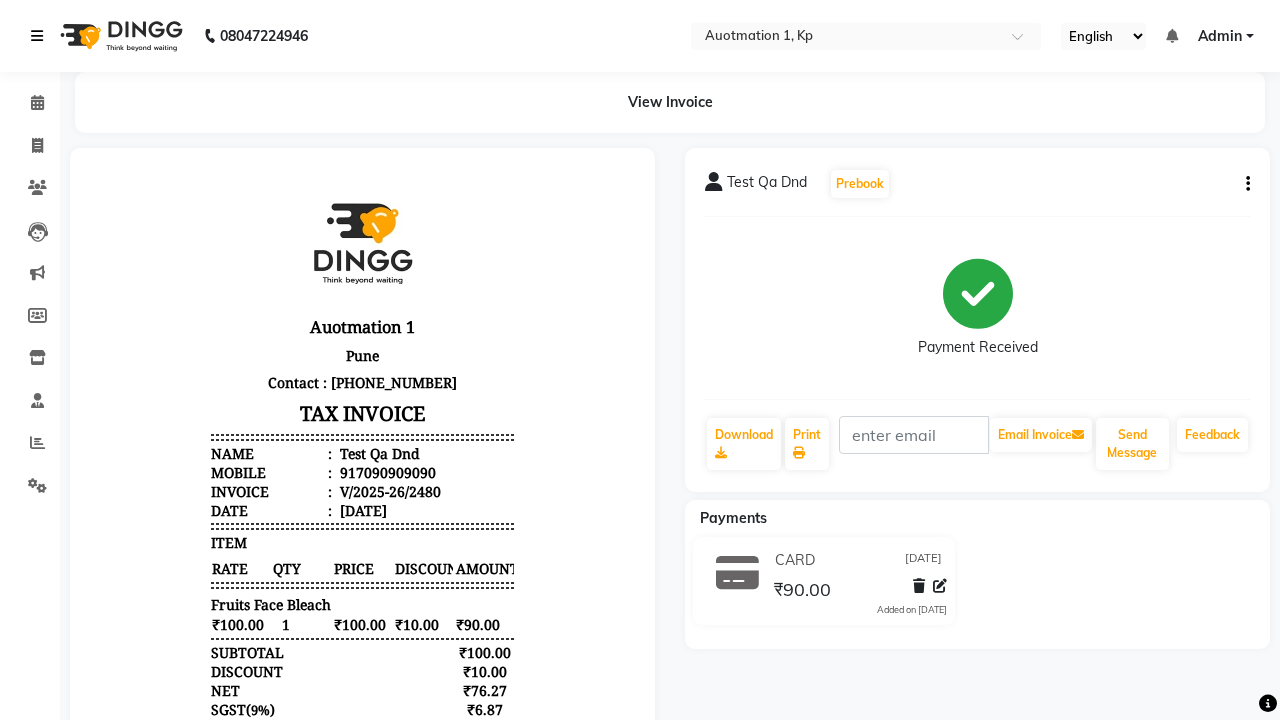 click at bounding box center (37, 36) 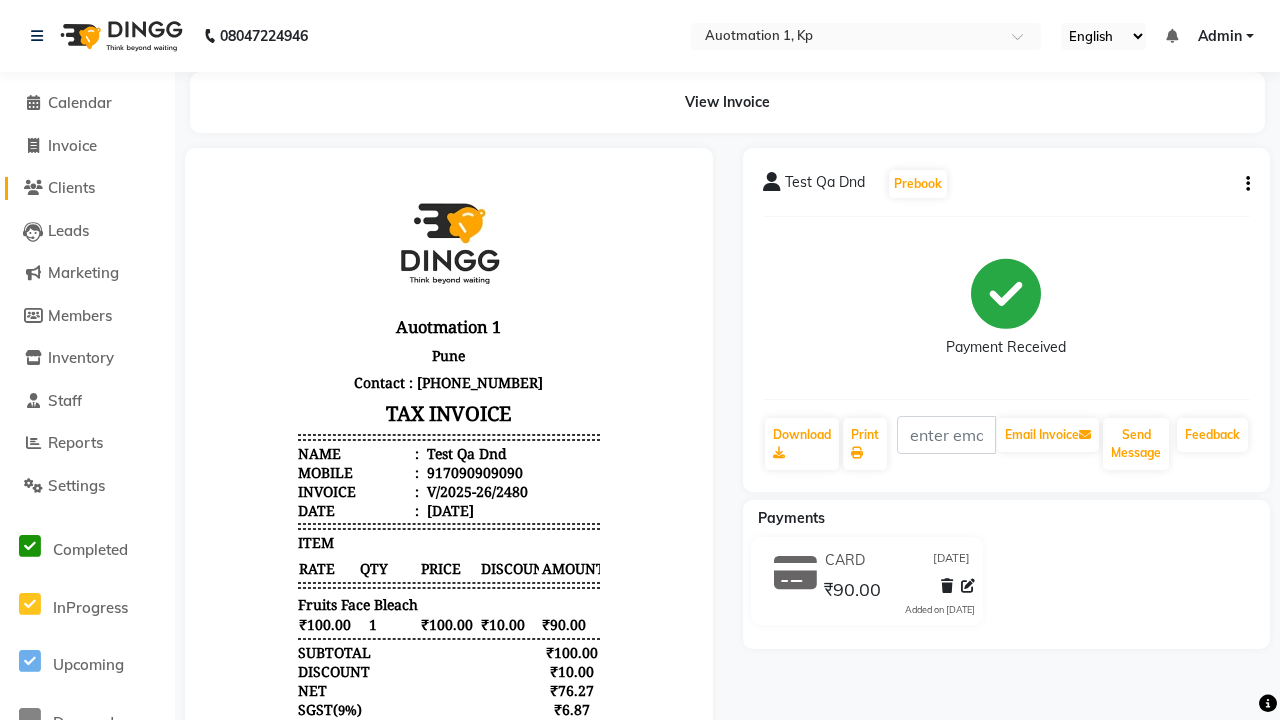click on "Clients" 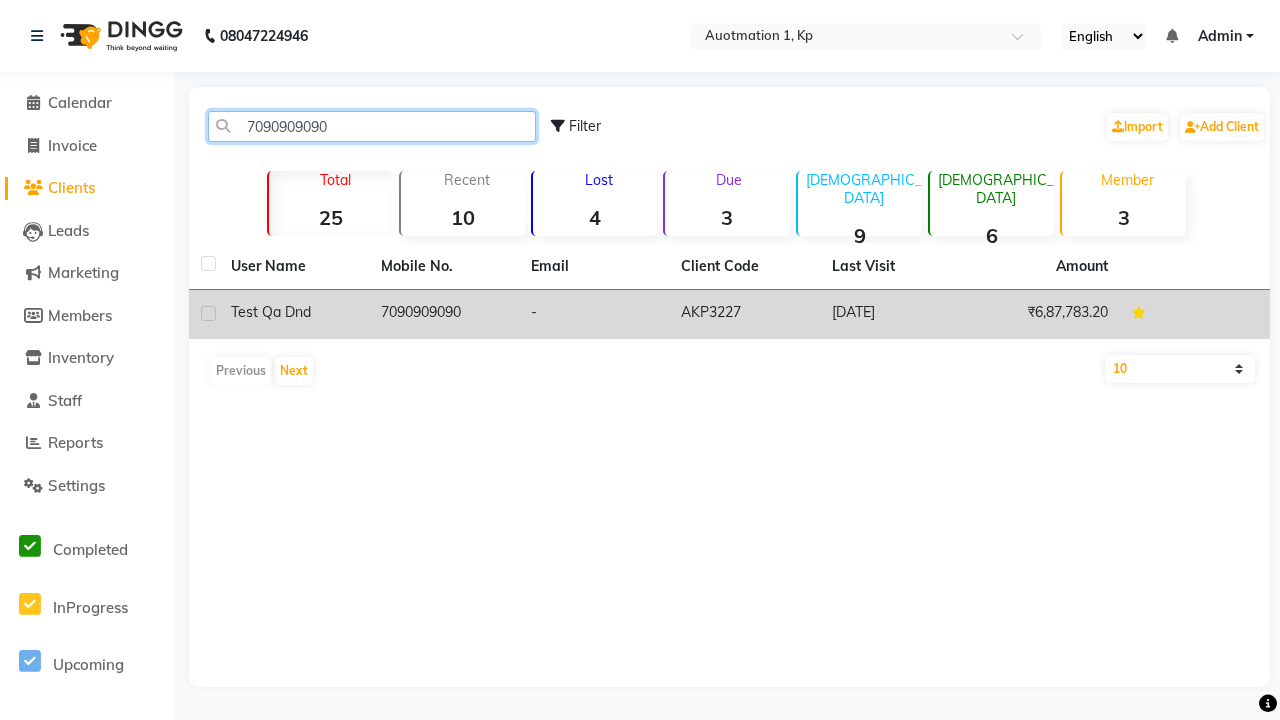 type on "7090909090" 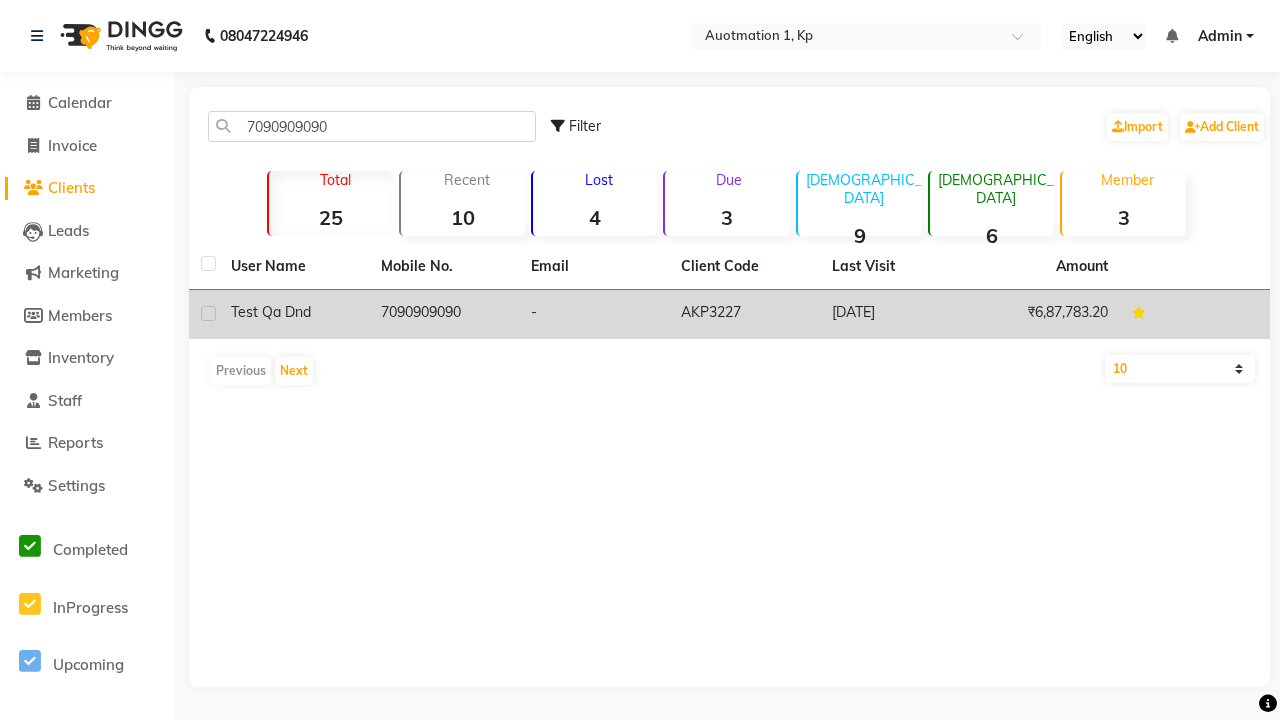 click on "7090909090" 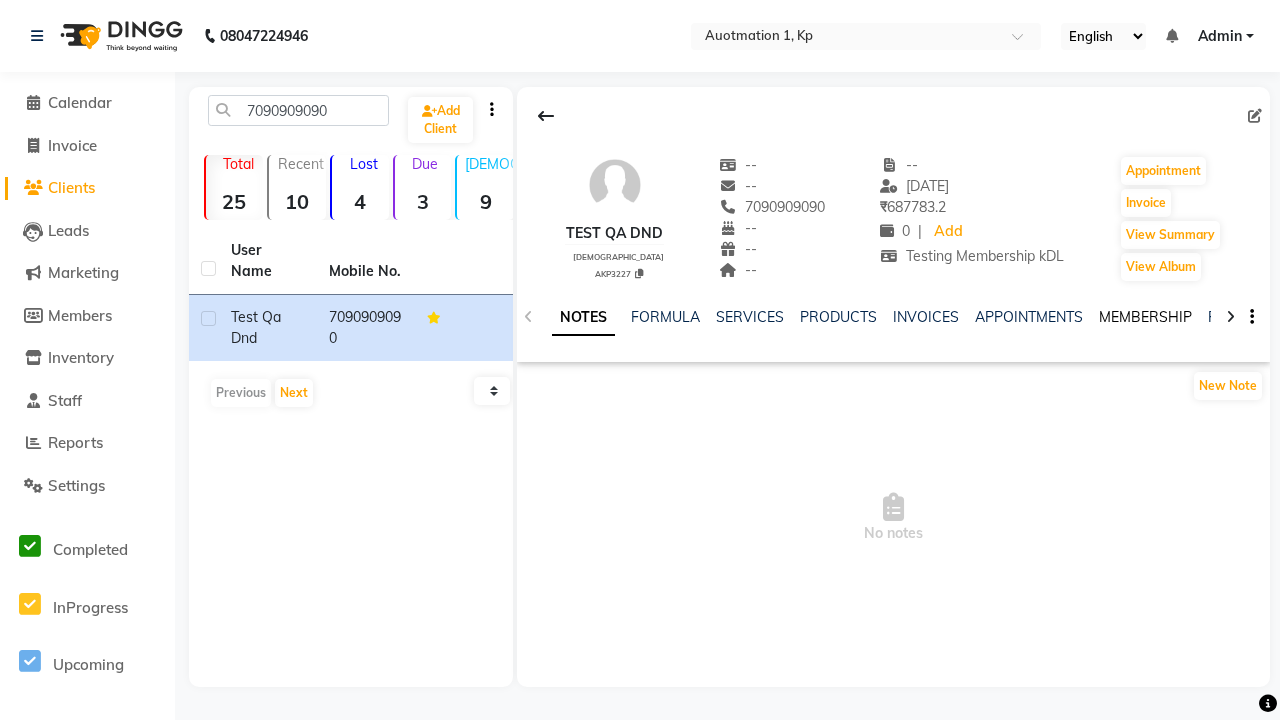 click on "MEMBERSHIP" 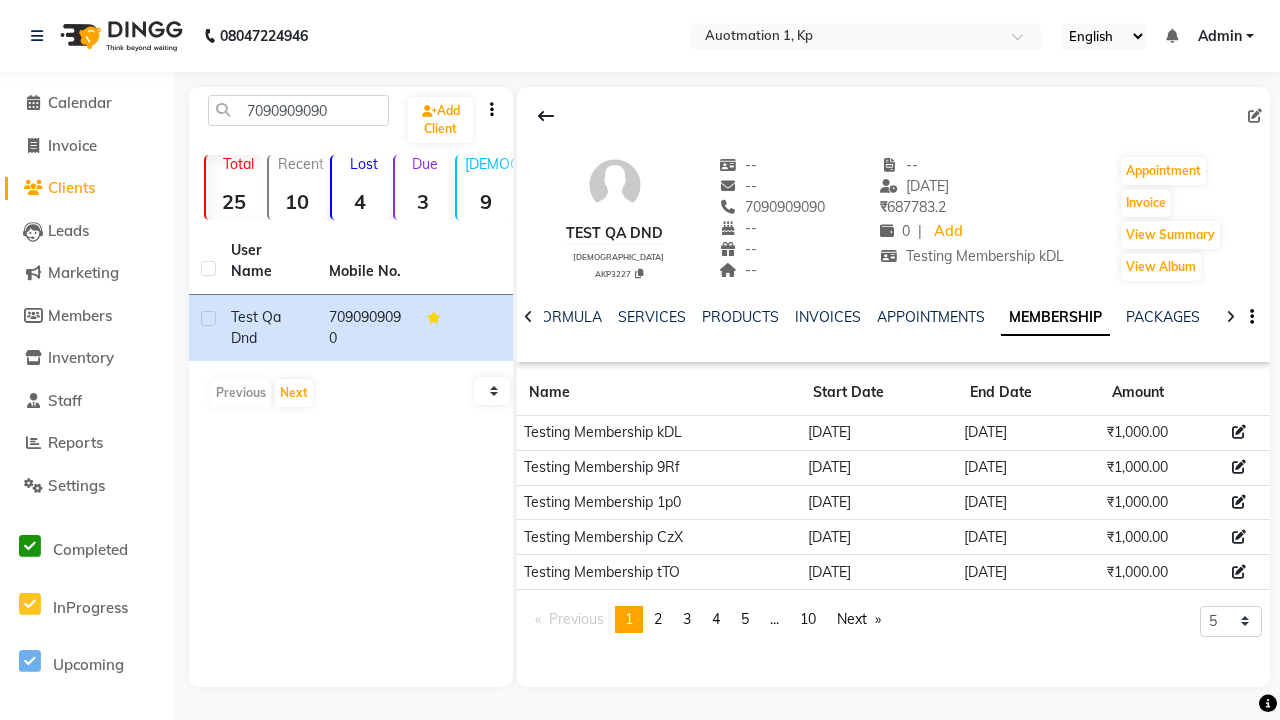 click 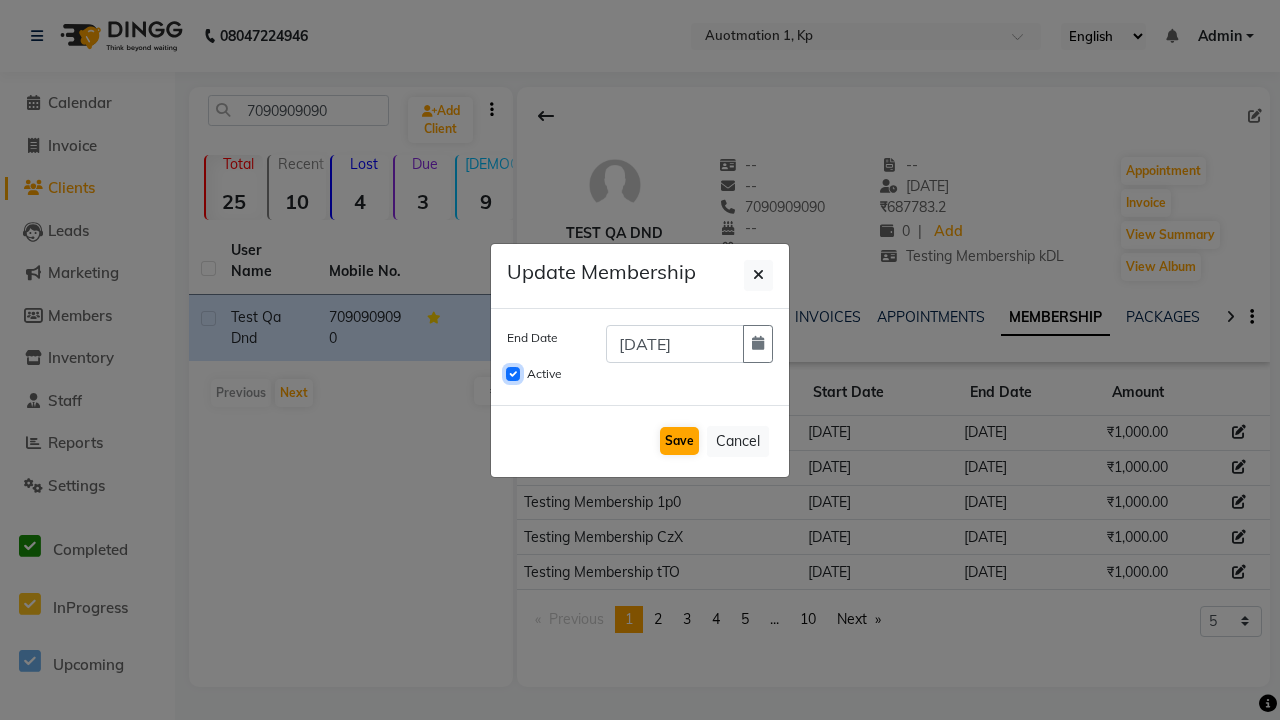 click on "Active" at bounding box center [513, 374] 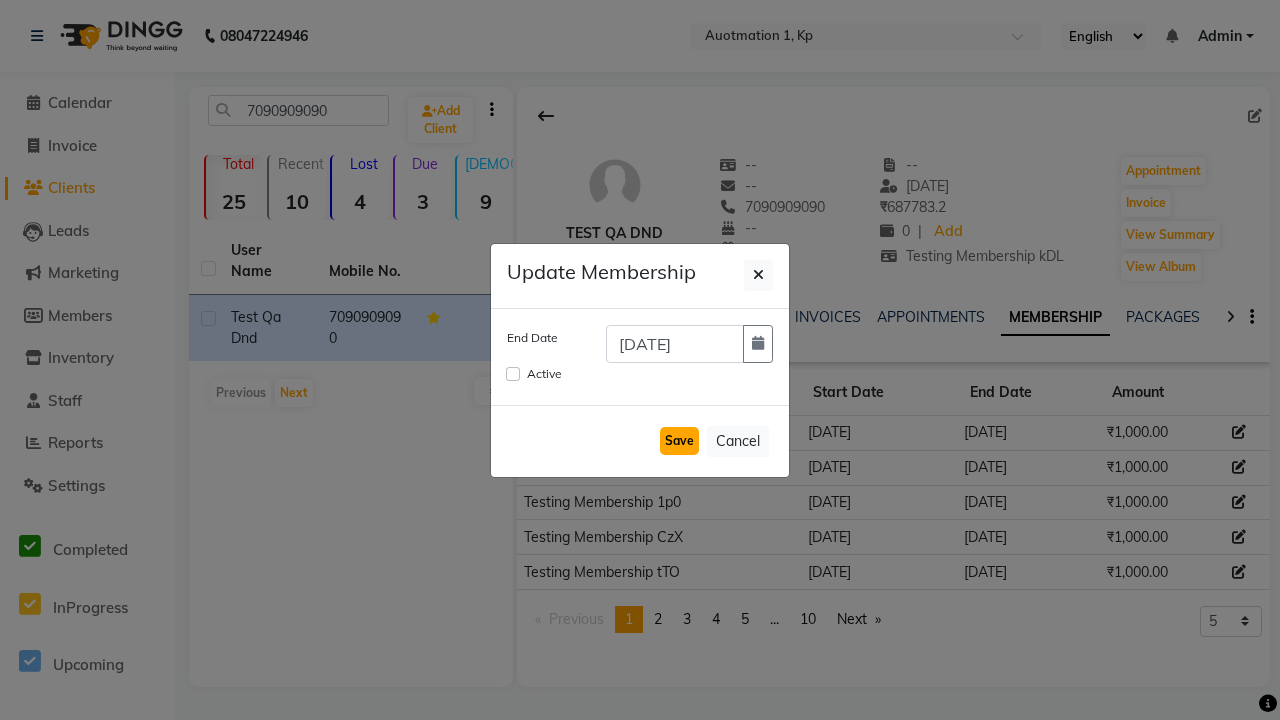 click on "Save" 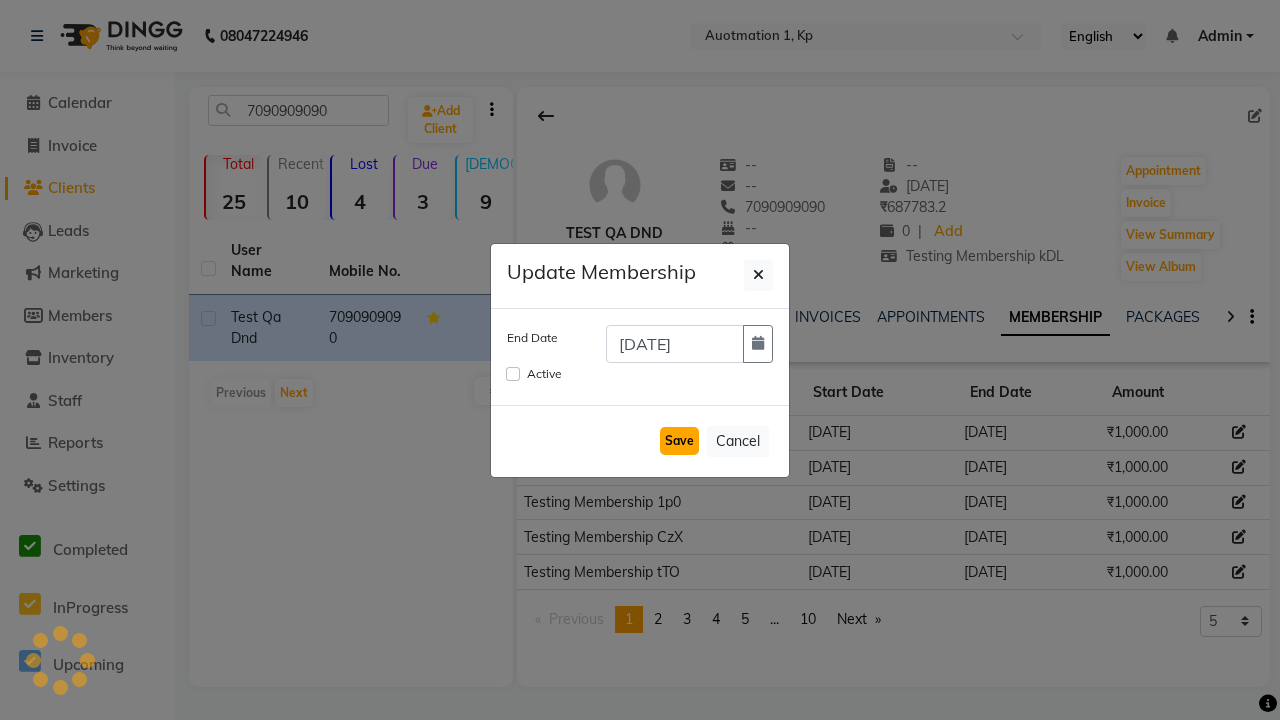 type 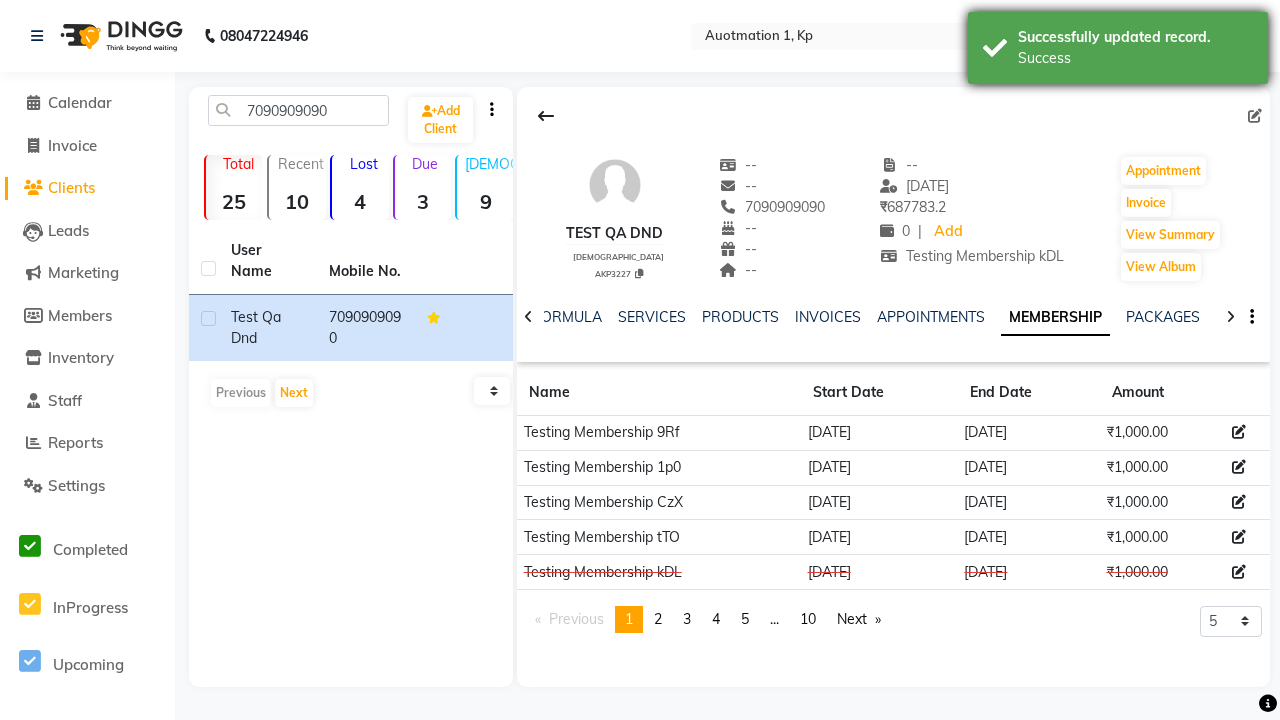 click on "Success" at bounding box center [1135, 58] 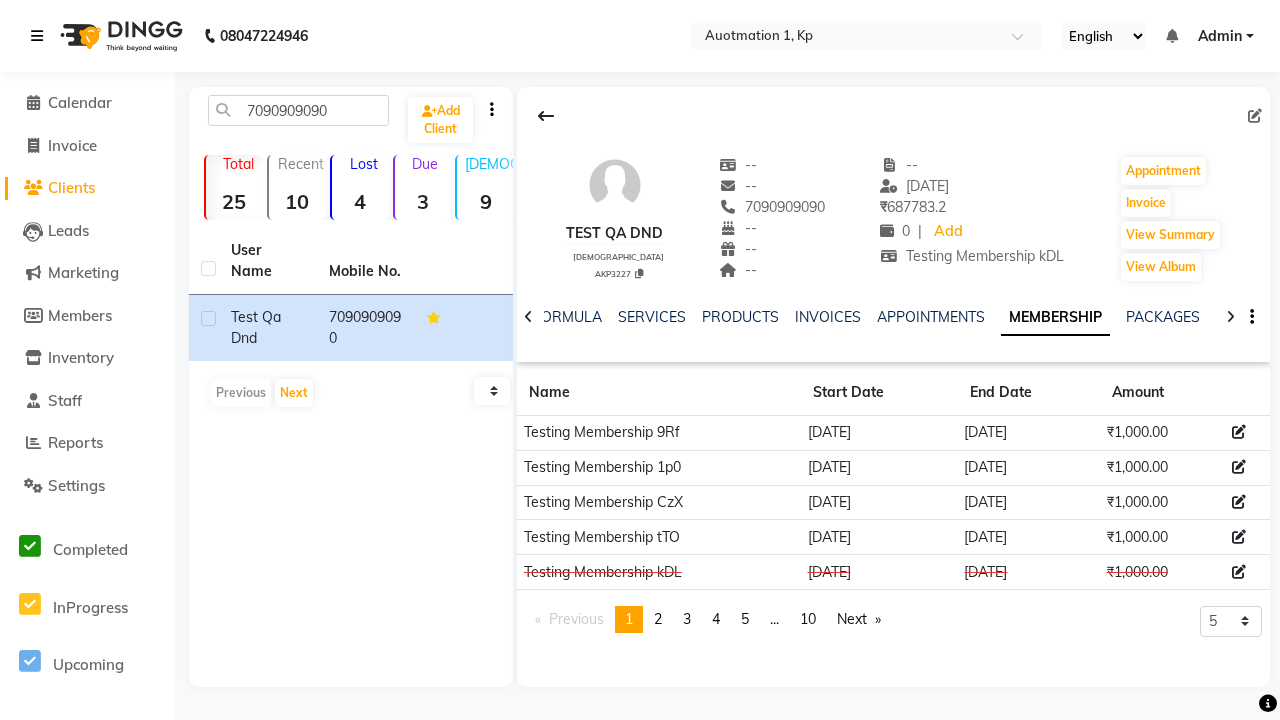 click at bounding box center [37, 36] 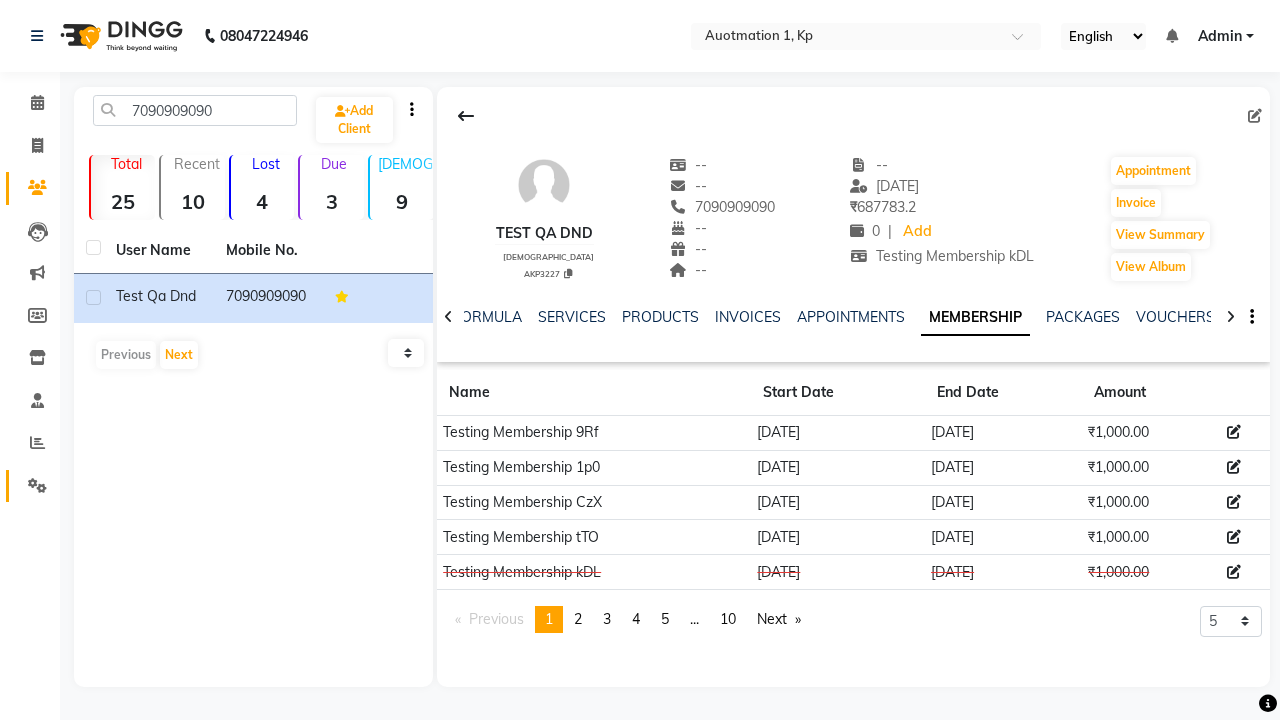 click 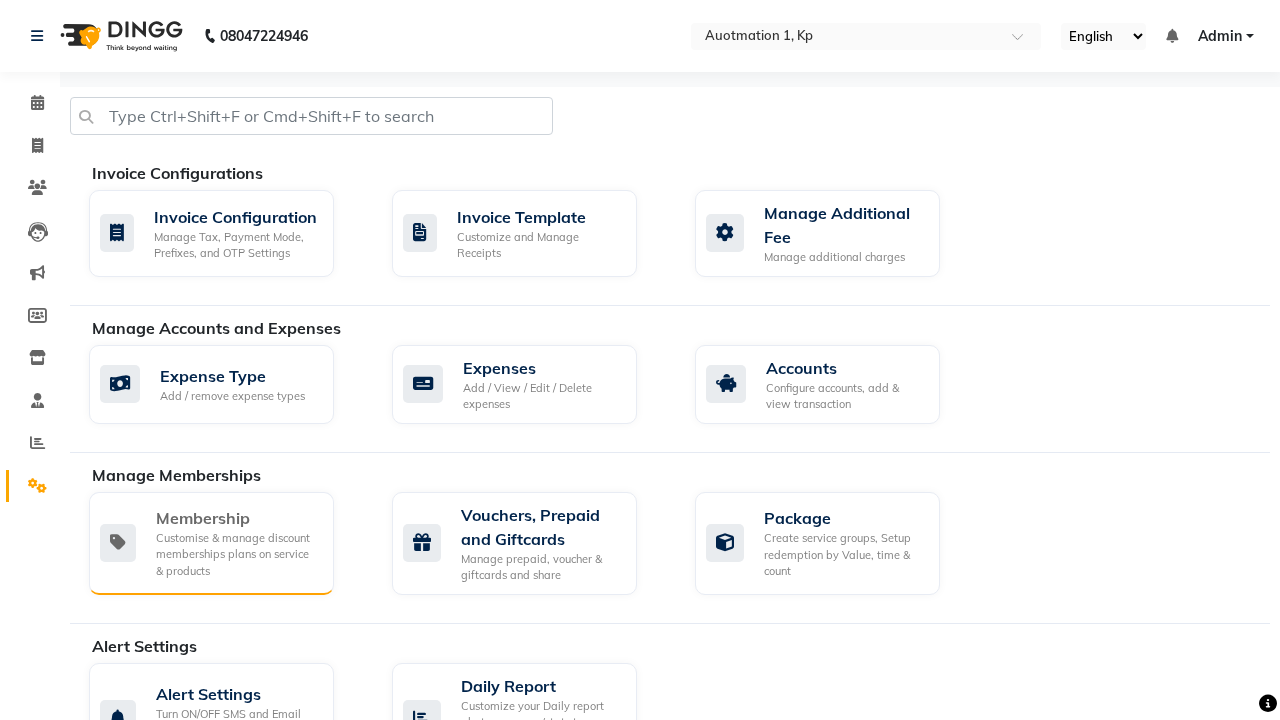 click on "Membership" 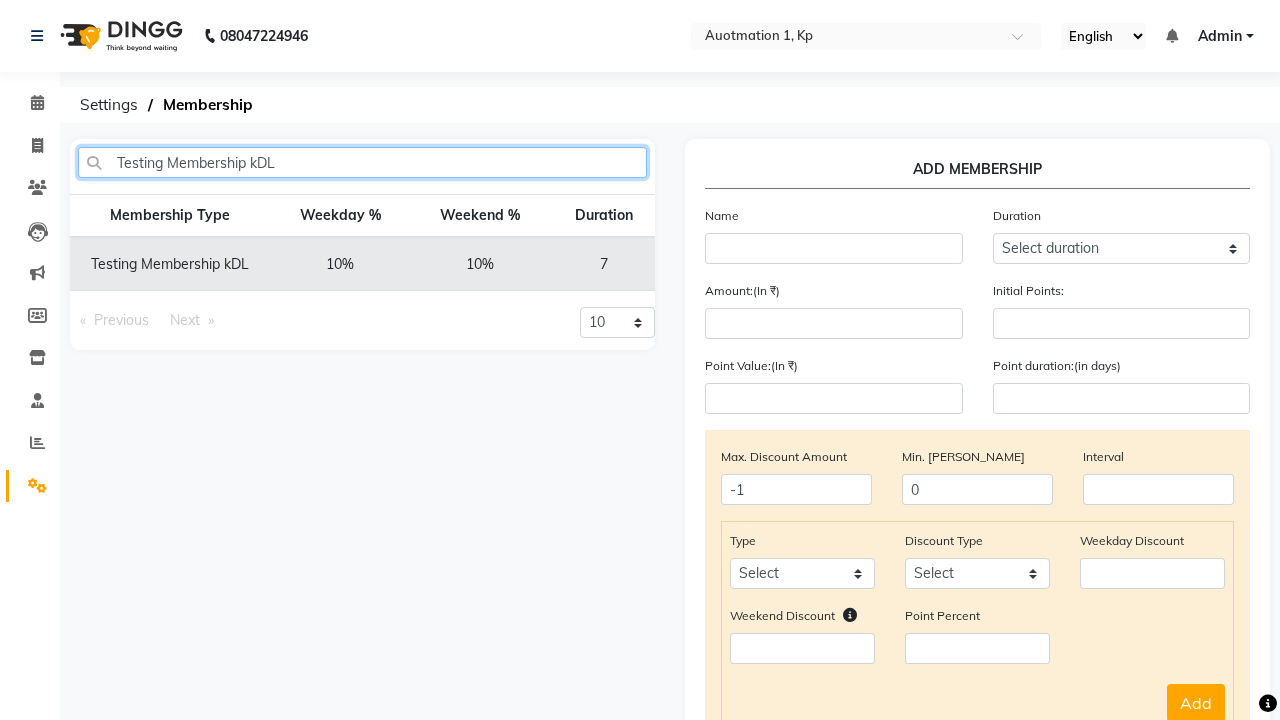 type on "Testing Membership kDL" 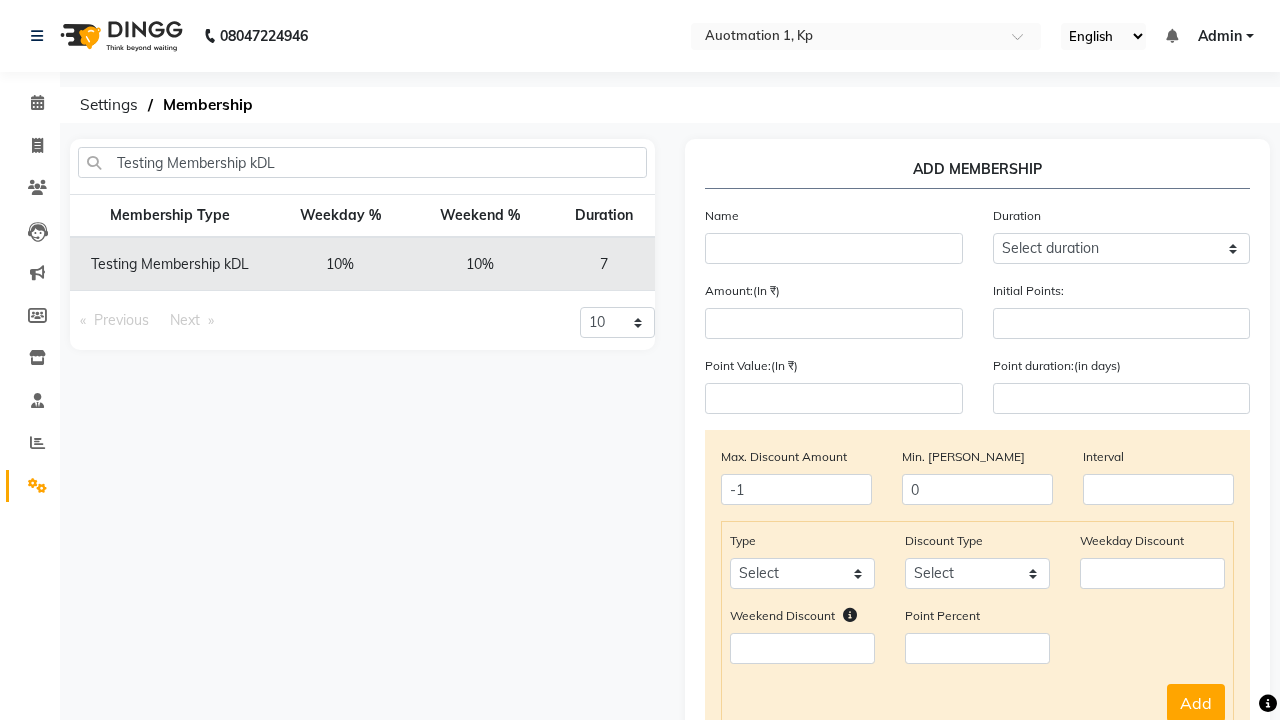 click 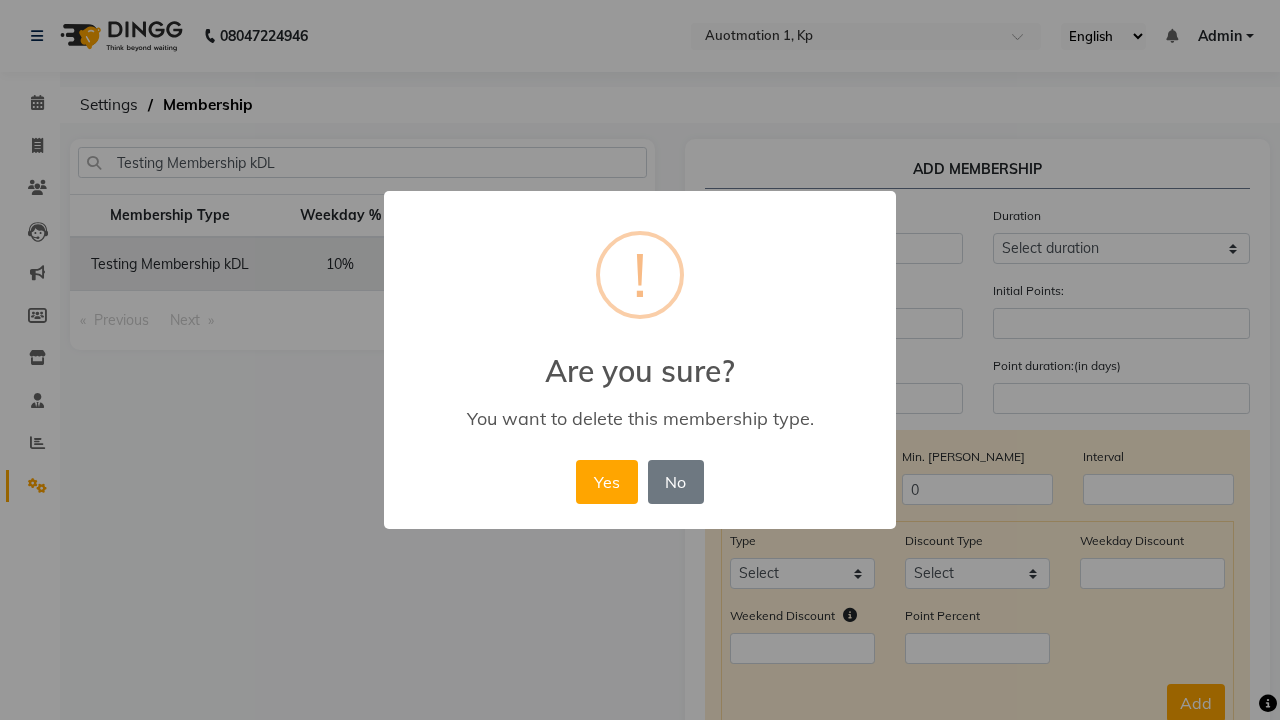 scroll, scrollTop: 0, scrollLeft: 215, axis: horizontal 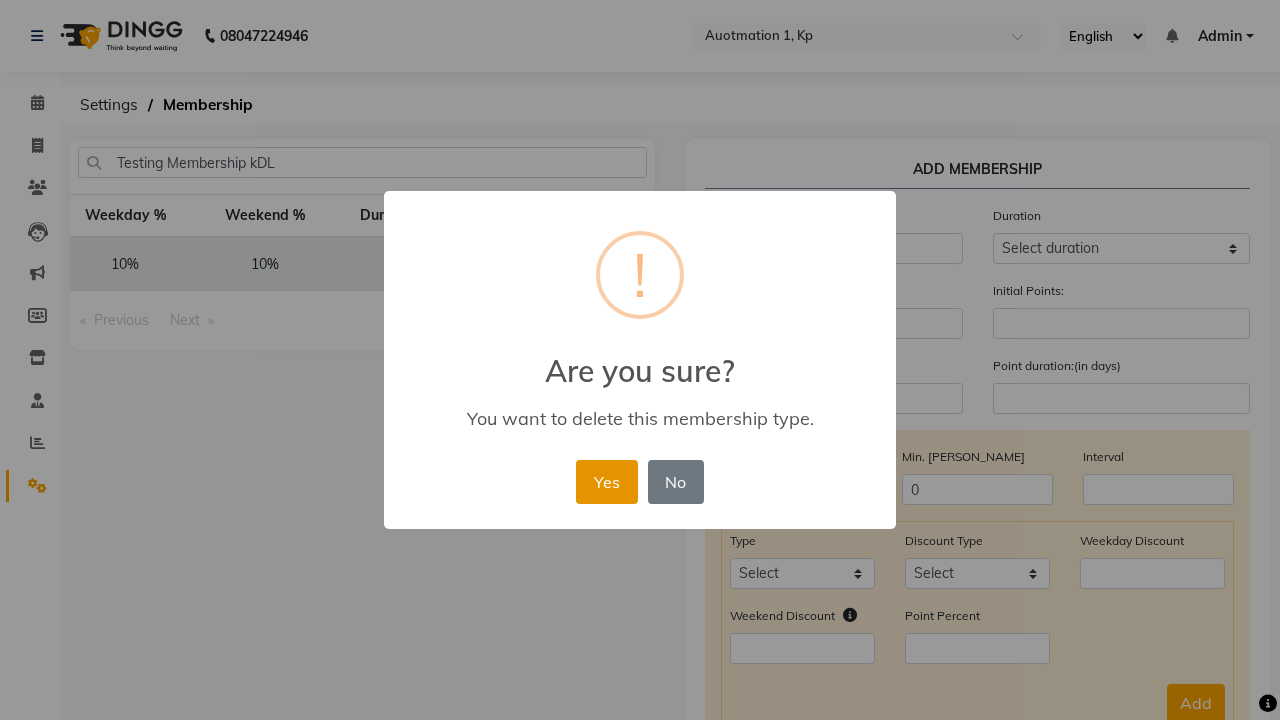 click on "Yes" at bounding box center (606, 482) 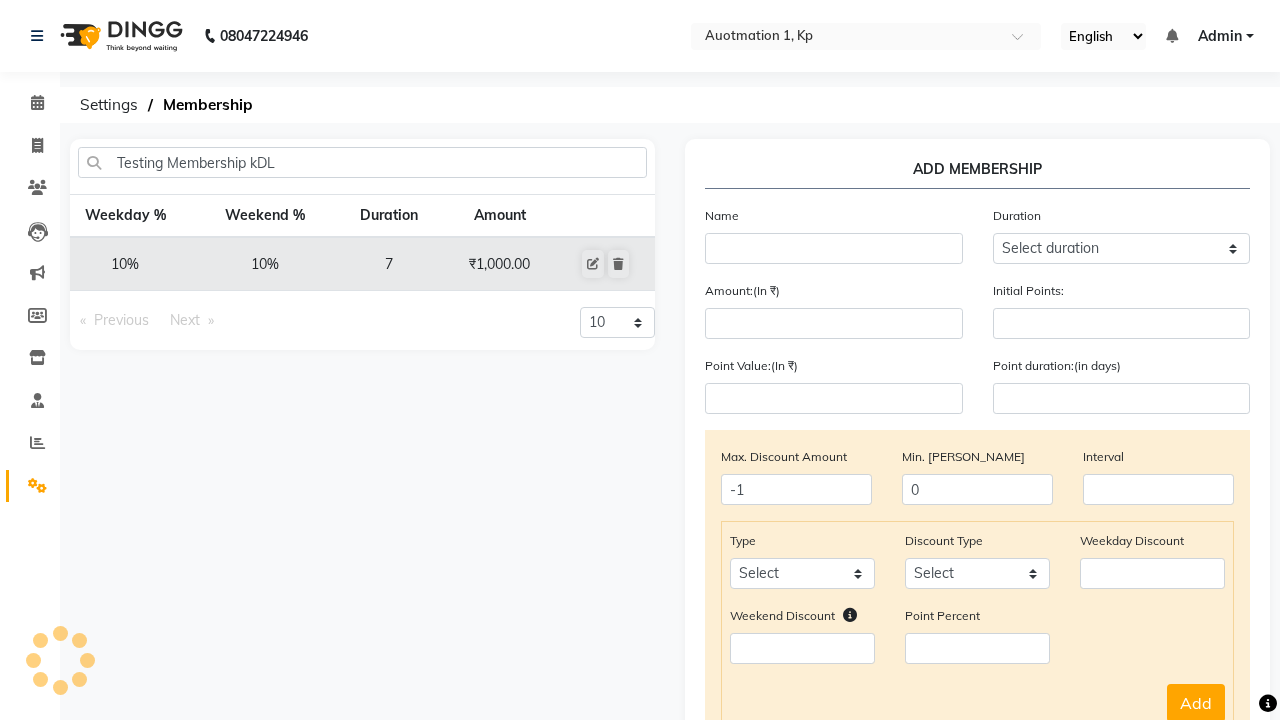 type 